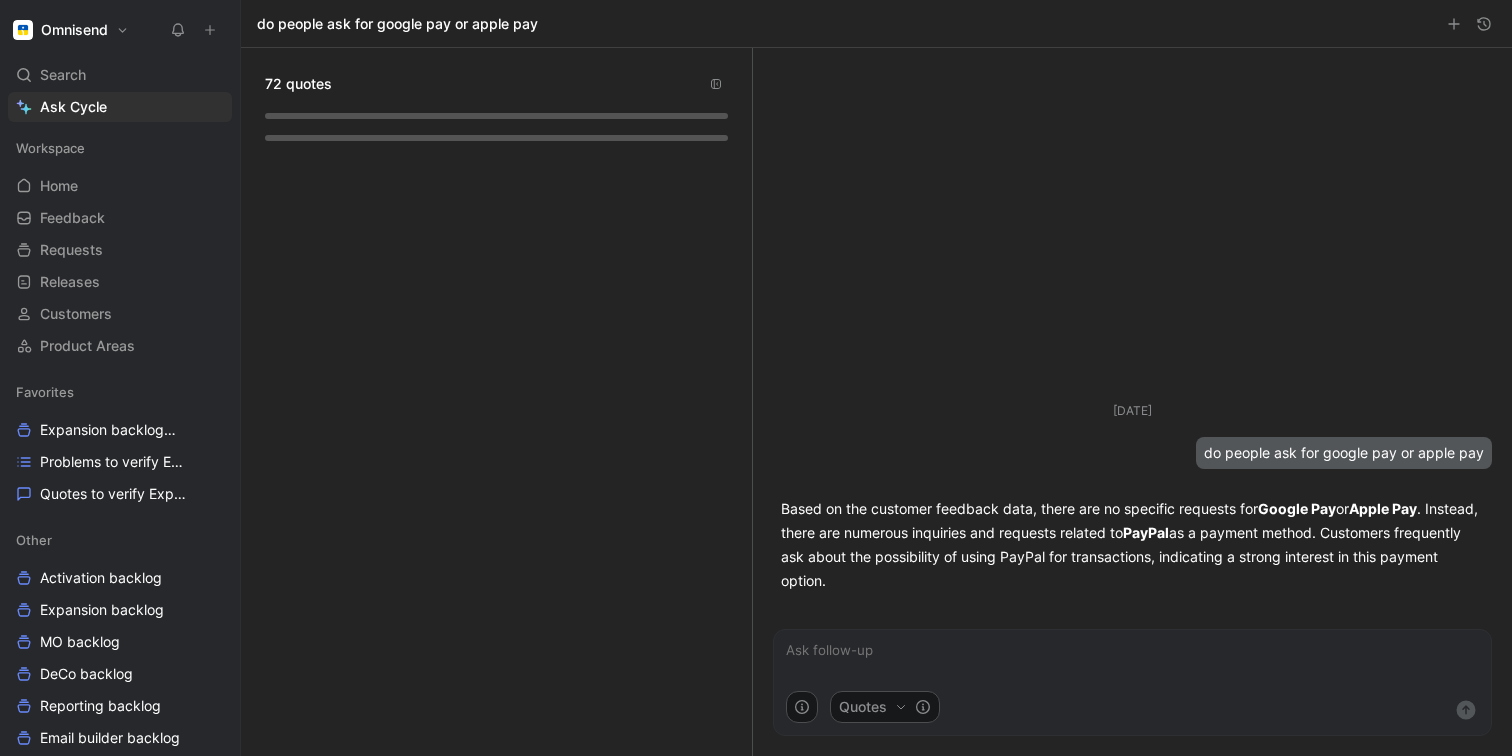 scroll, scrollTop: 0, scrollLeft: 0, axis: both 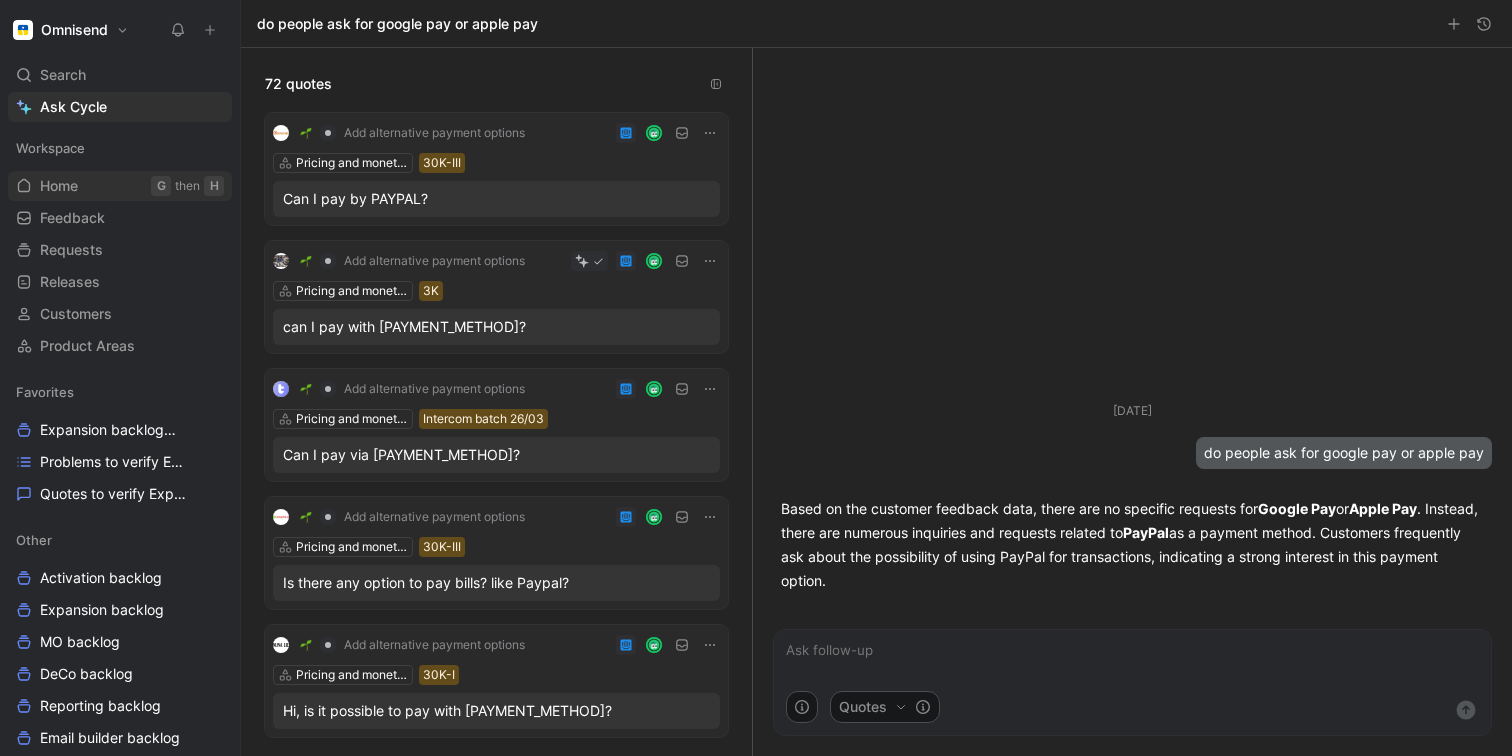 click on "Home G then H" at bounding box center [120, 186] 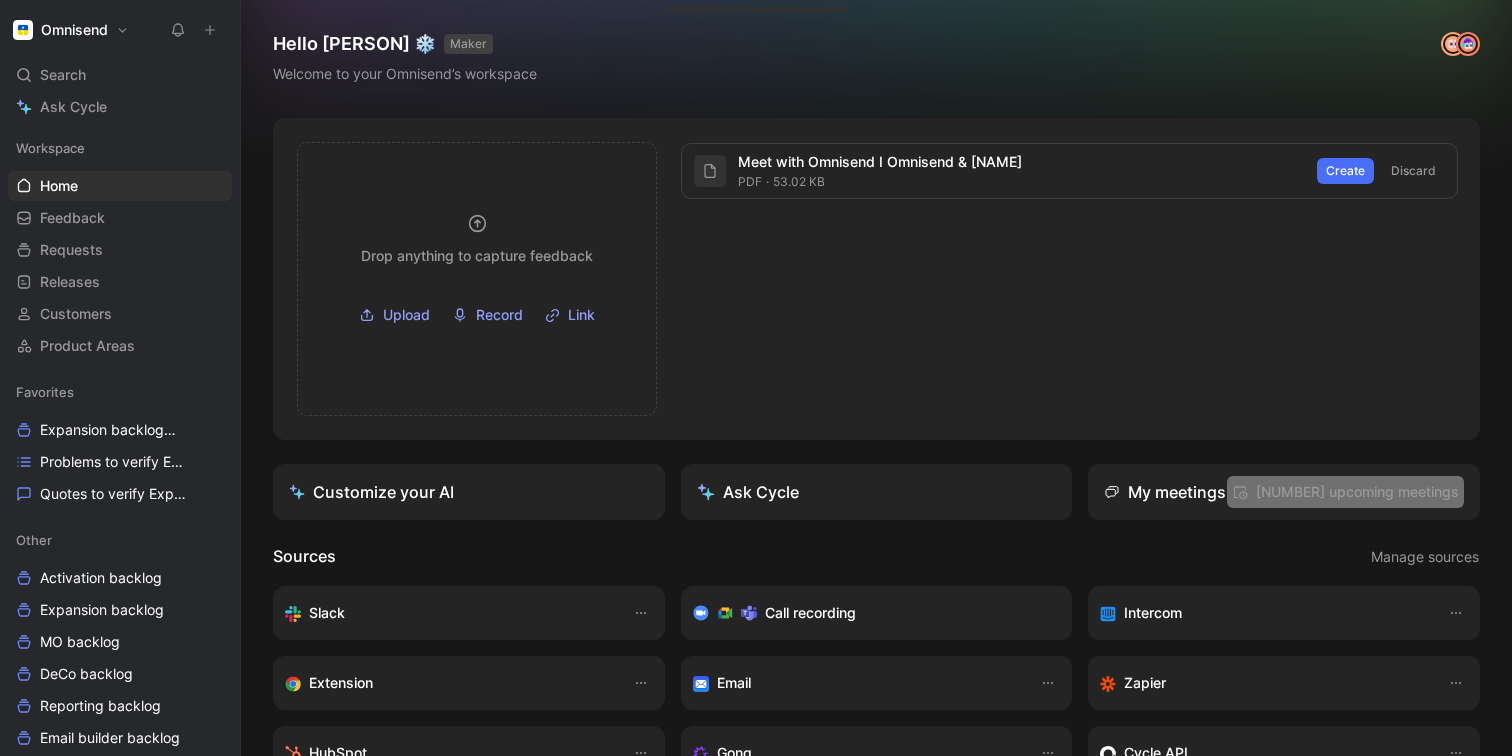 click on "[NUMBER] upcoming meetings" at bounding box center (1345, 492) 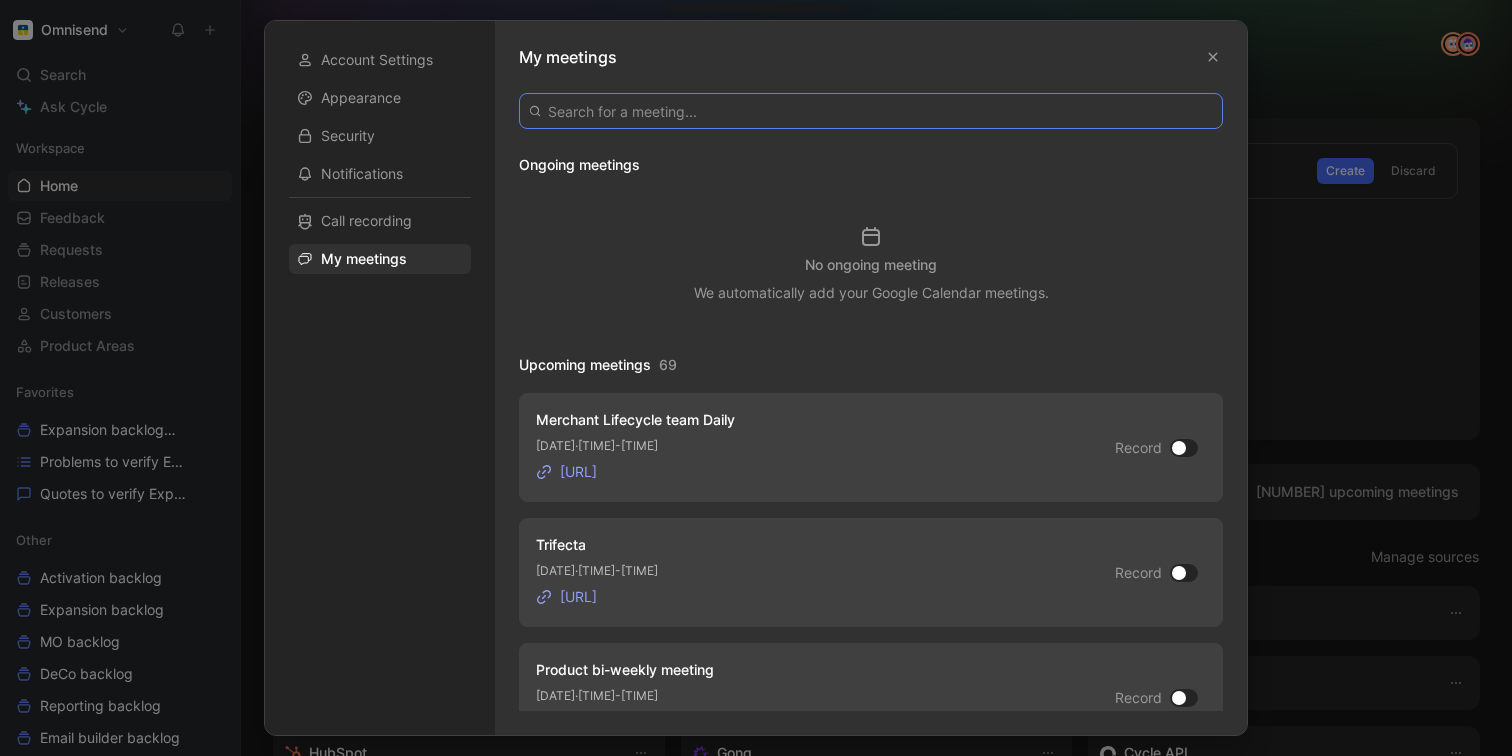 click at bounding box center [871, 111] 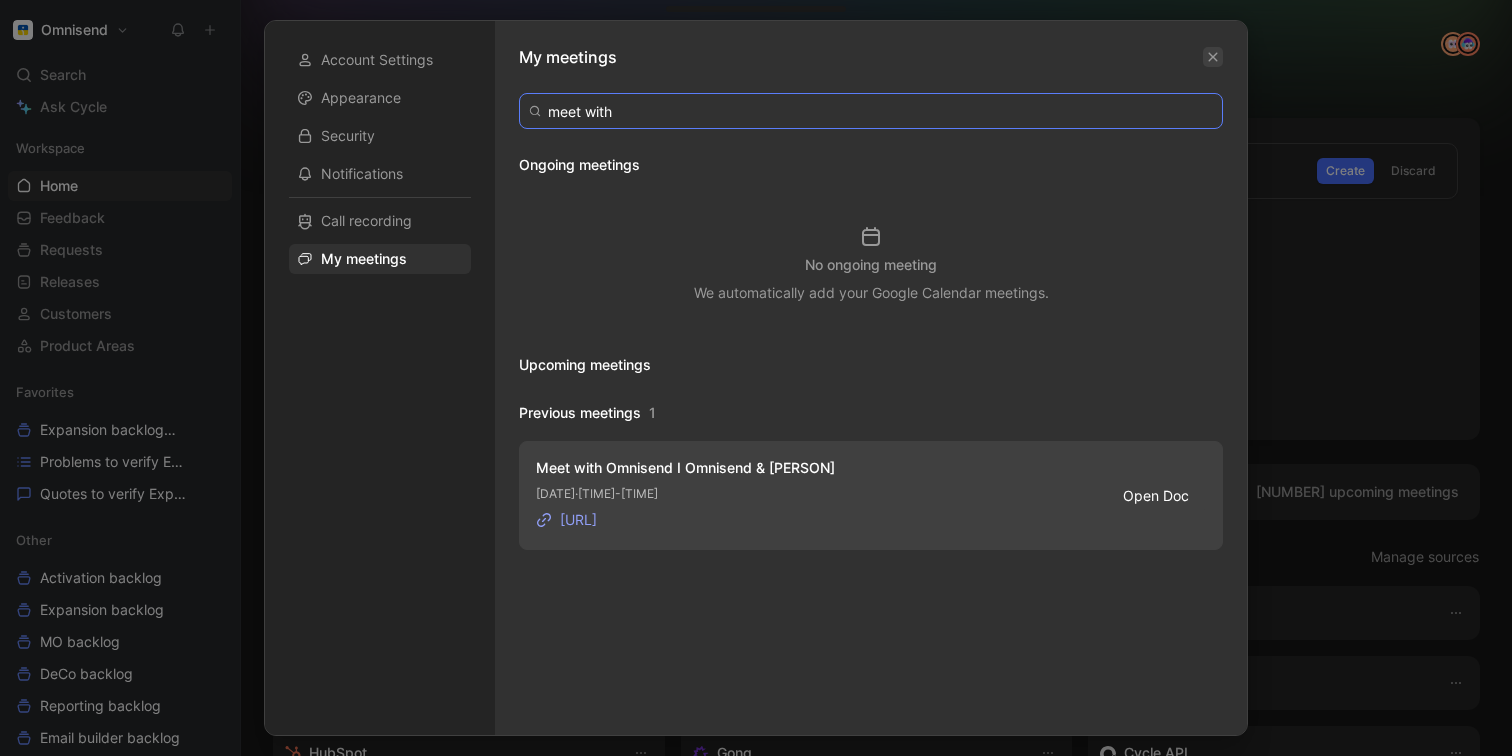 type on "meet with" 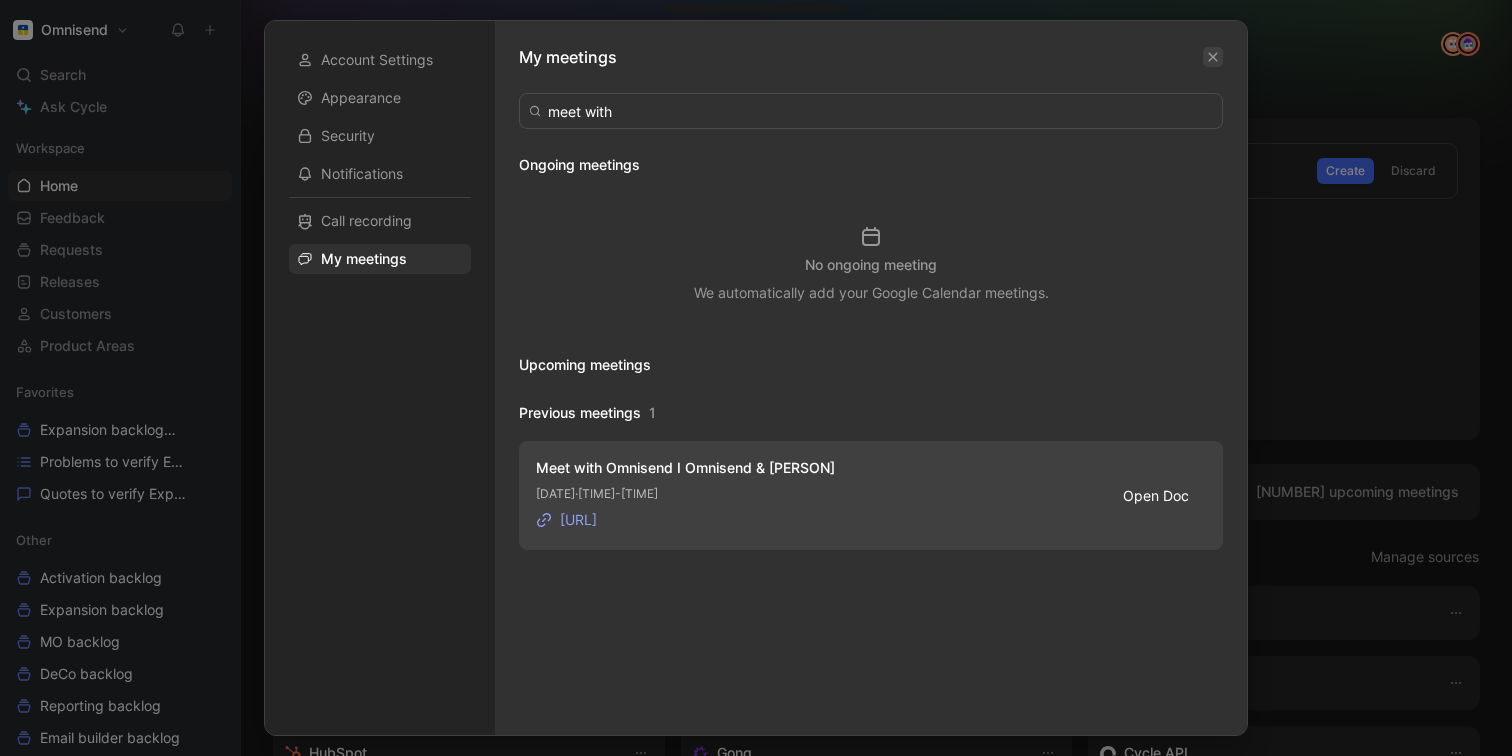 click 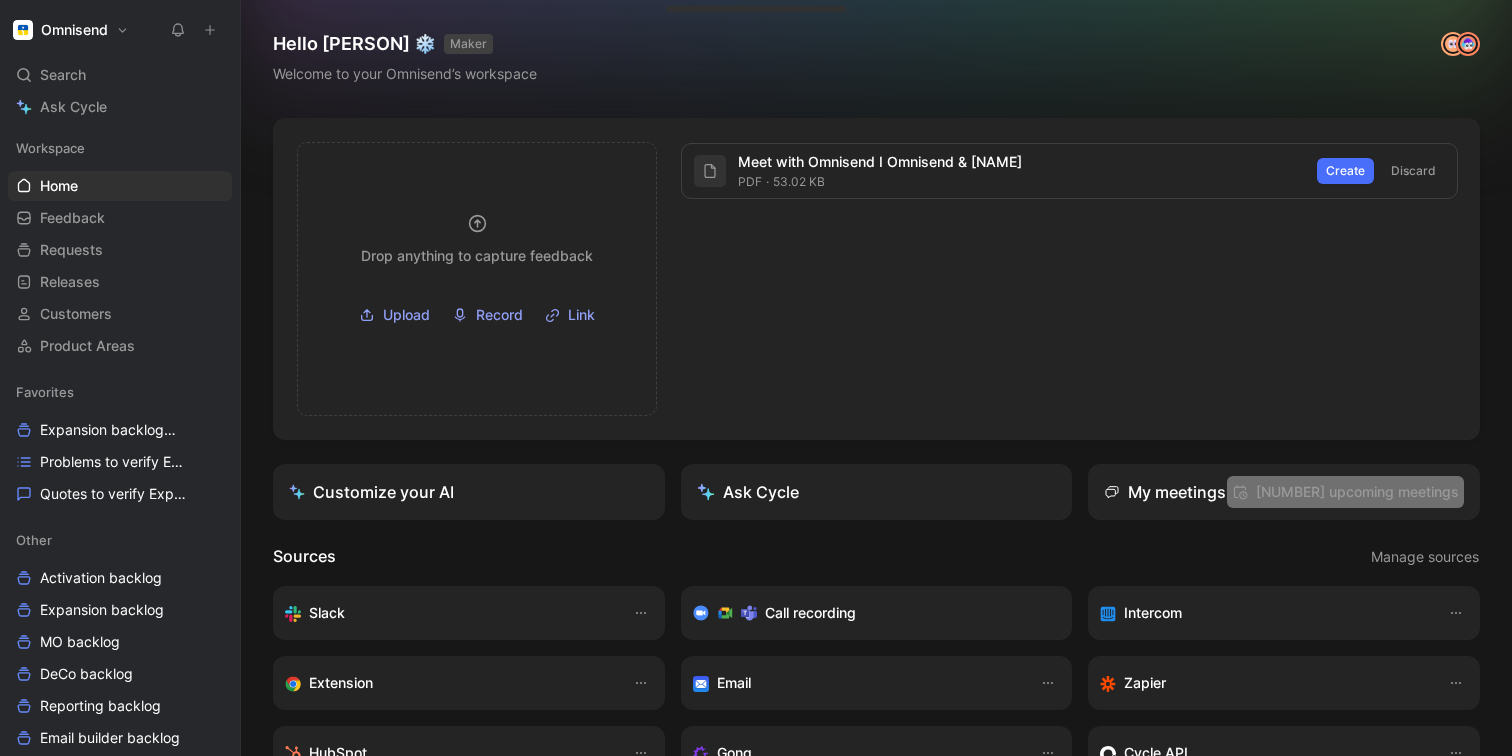 click on "[NUMBER] upcoming meetings" at bounding box center (1345, 492) 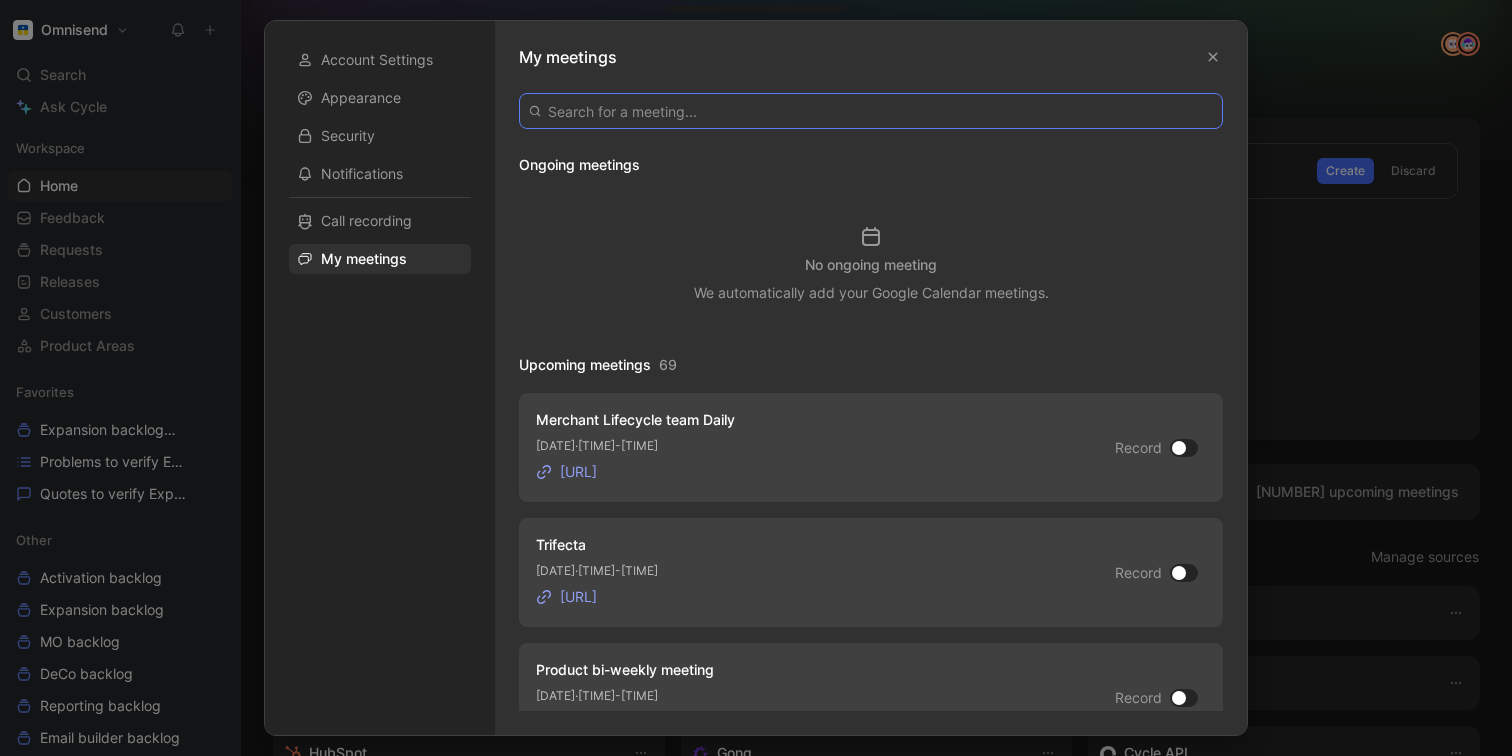 click at bounding box center [871, 111] 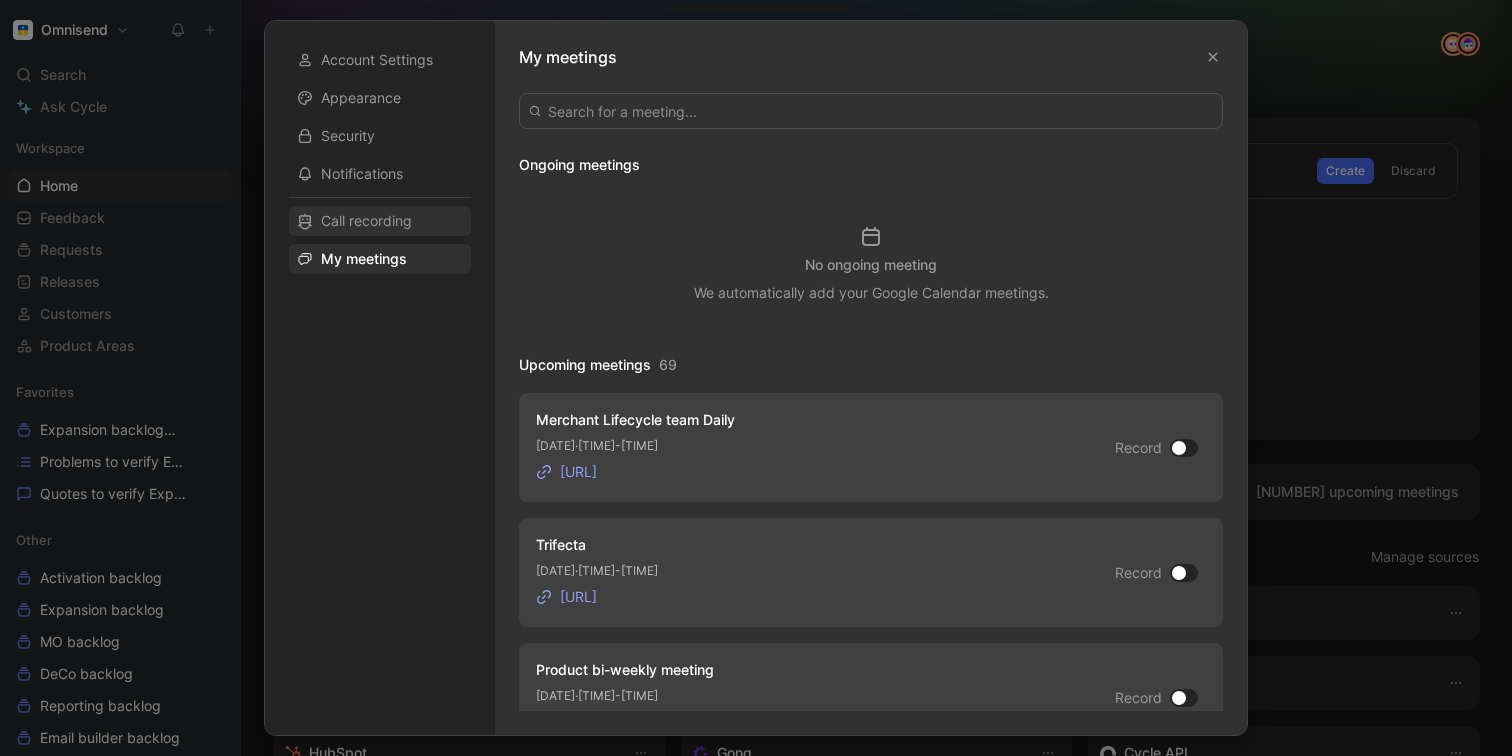 click on "Call recording" at bounding box center (366, 221) 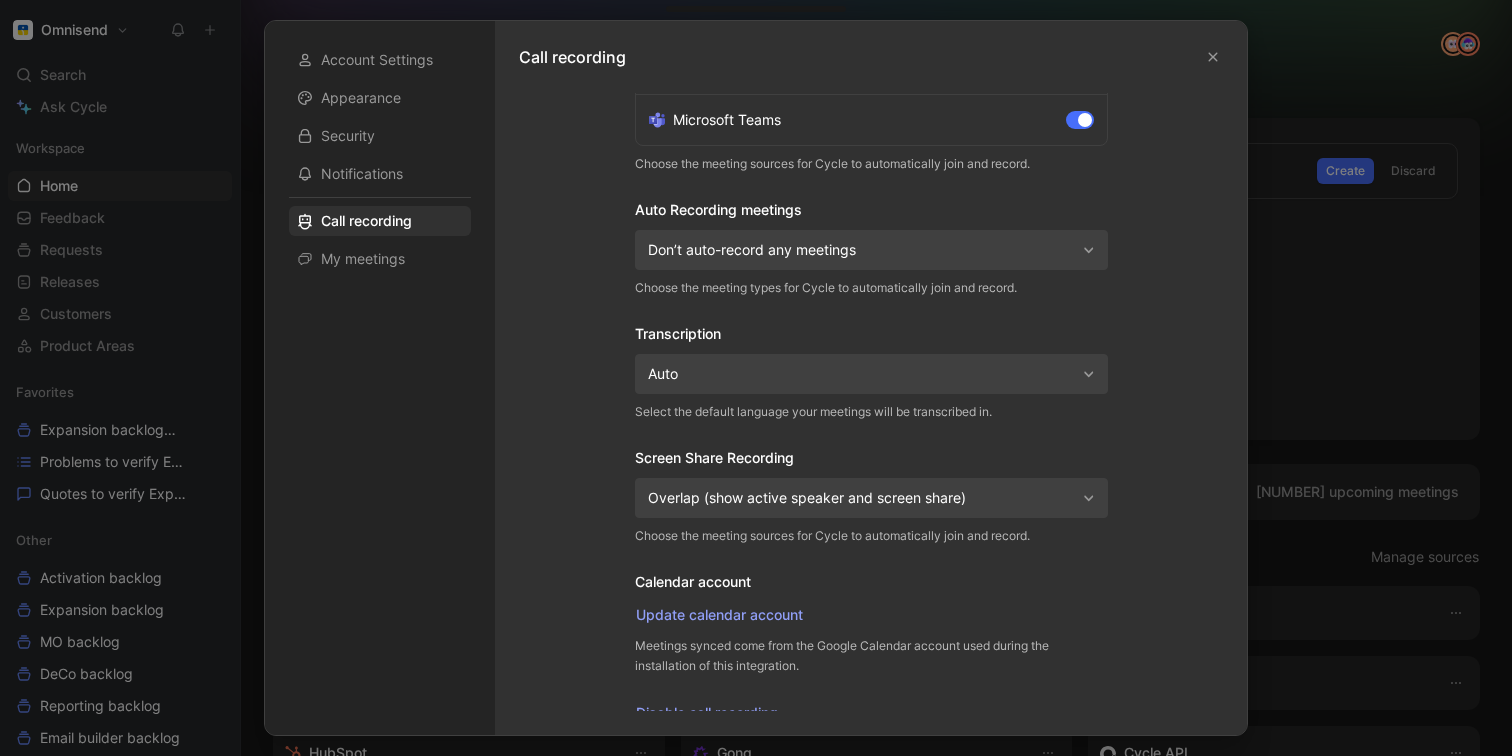 scroll, scrollTop: 148, scrollLeft: 0, axis: vertical 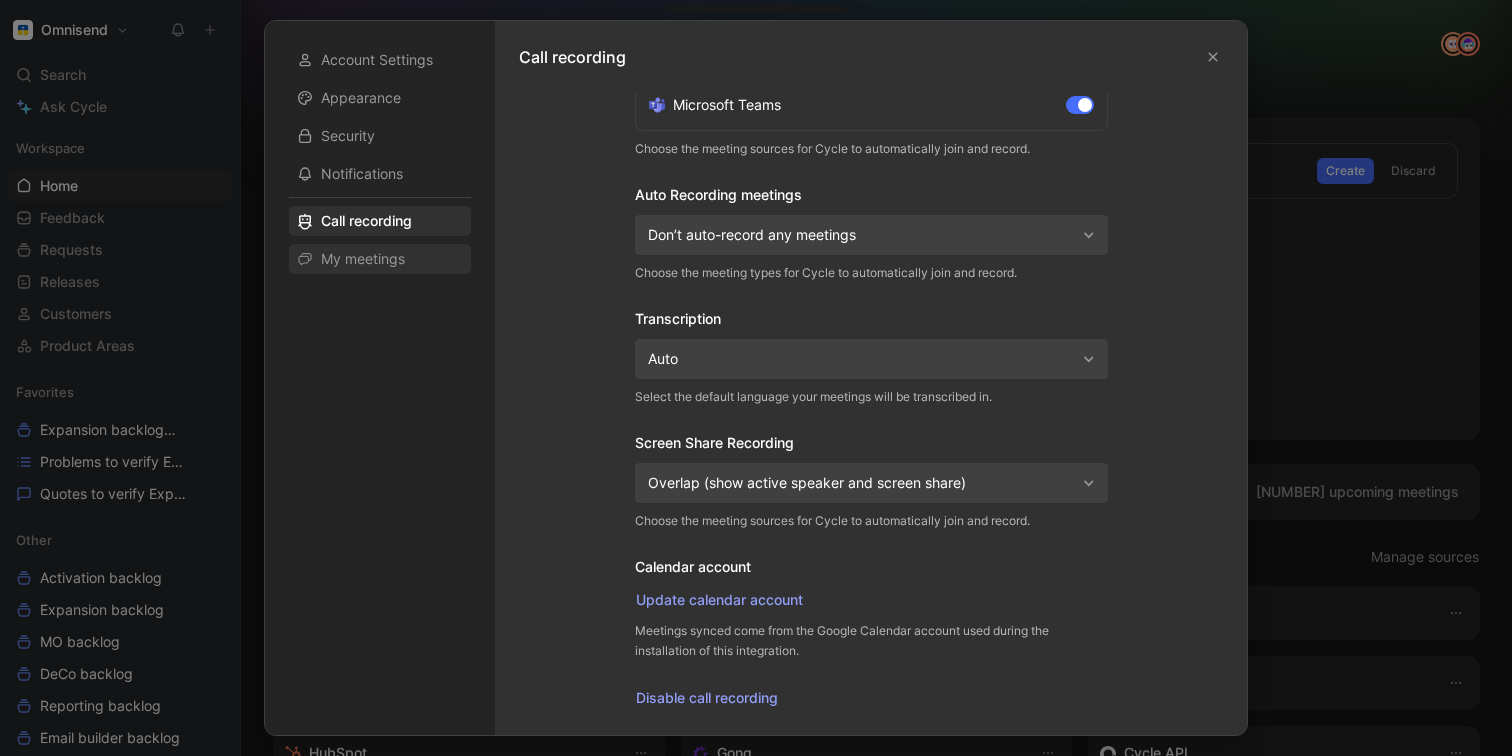 click on "My meetings" at bounding box center (363, 259) 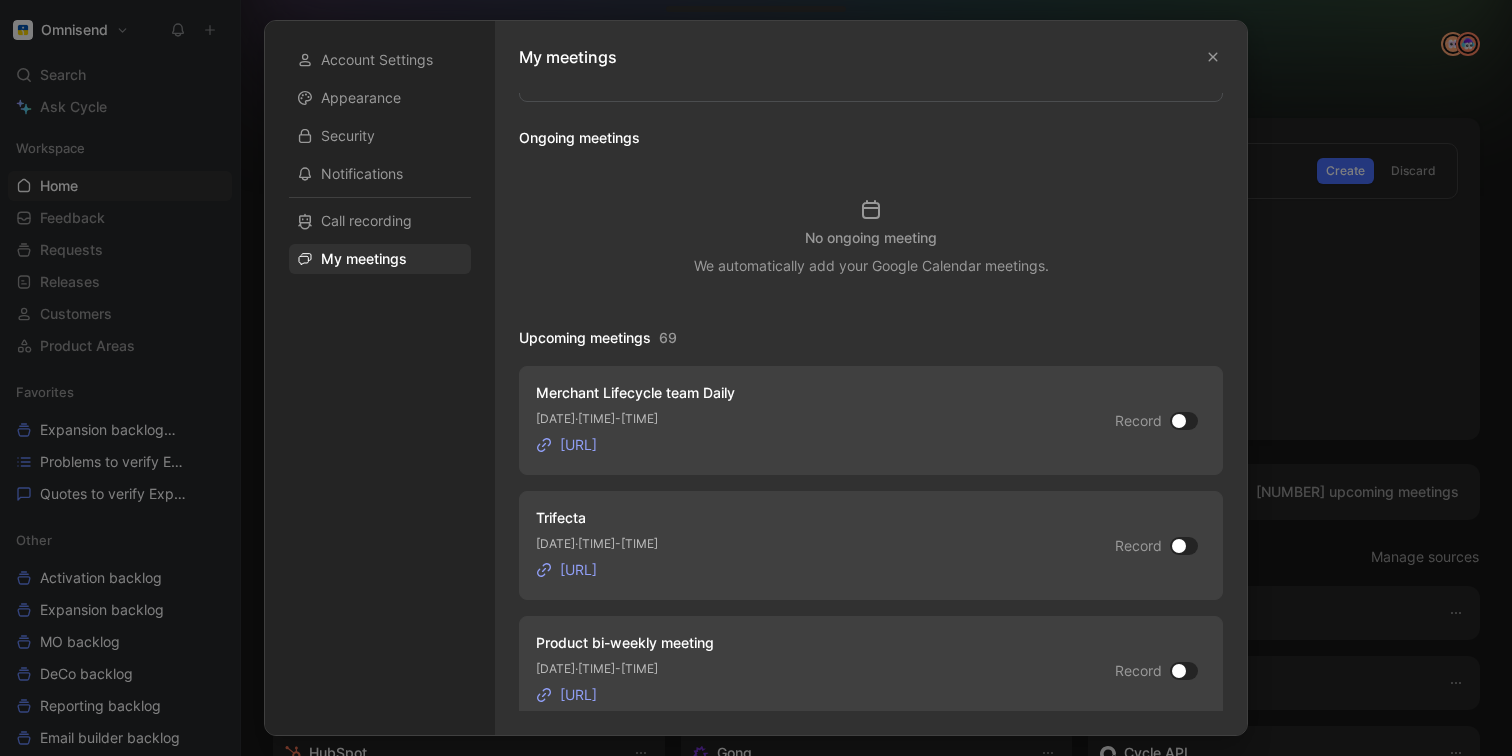 scroll, scrollTop: 0, scrollLeft: 0, axis: both 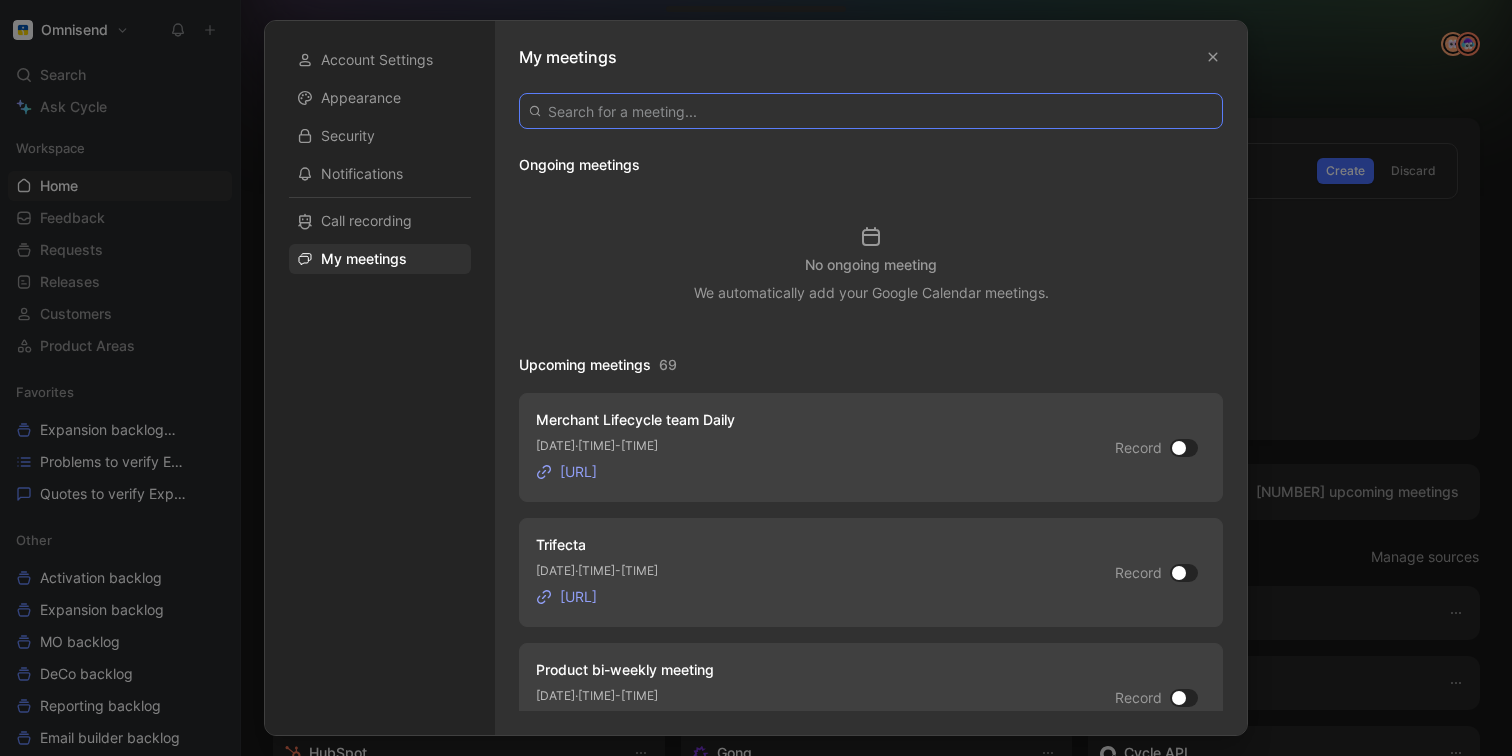 click at bounding box center (871, 111) 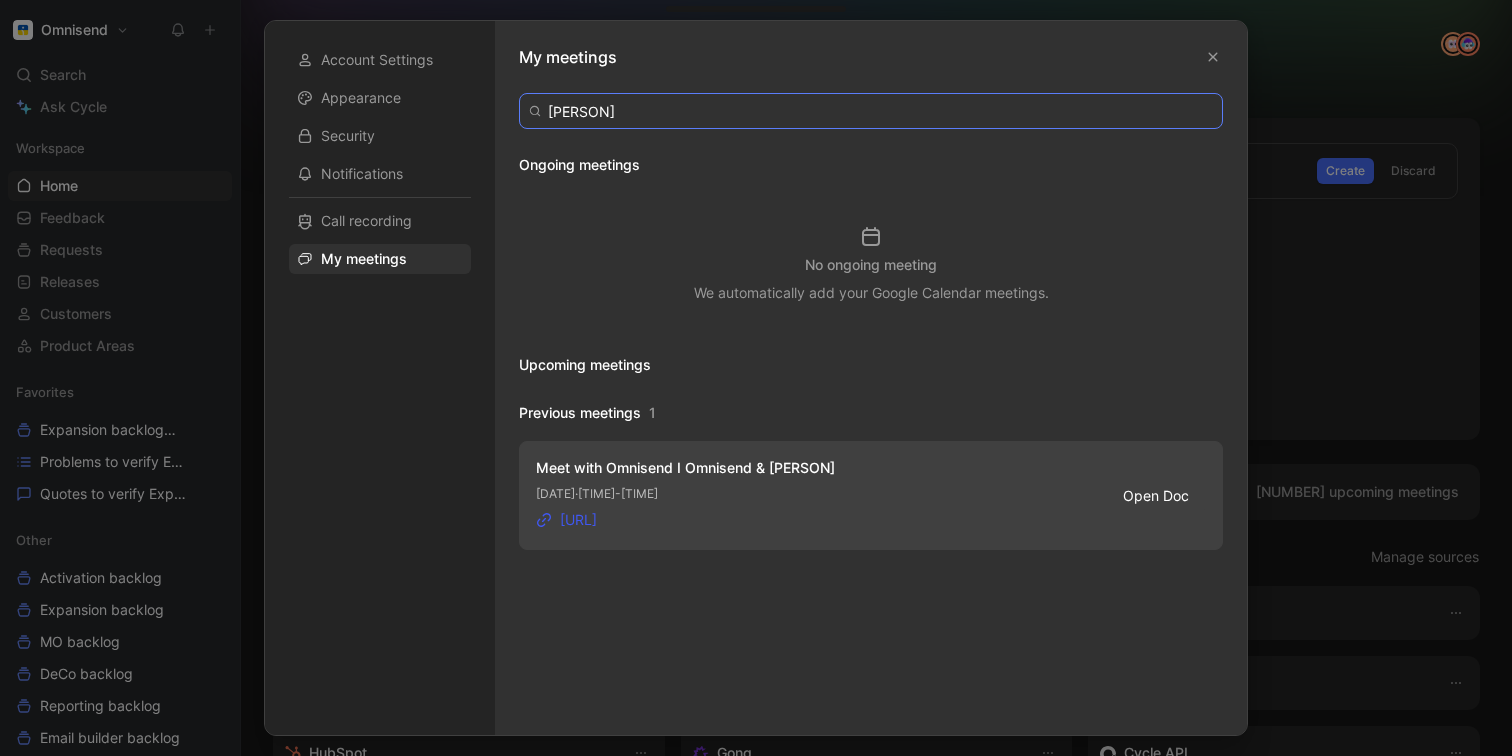 type on "[PERSON]" 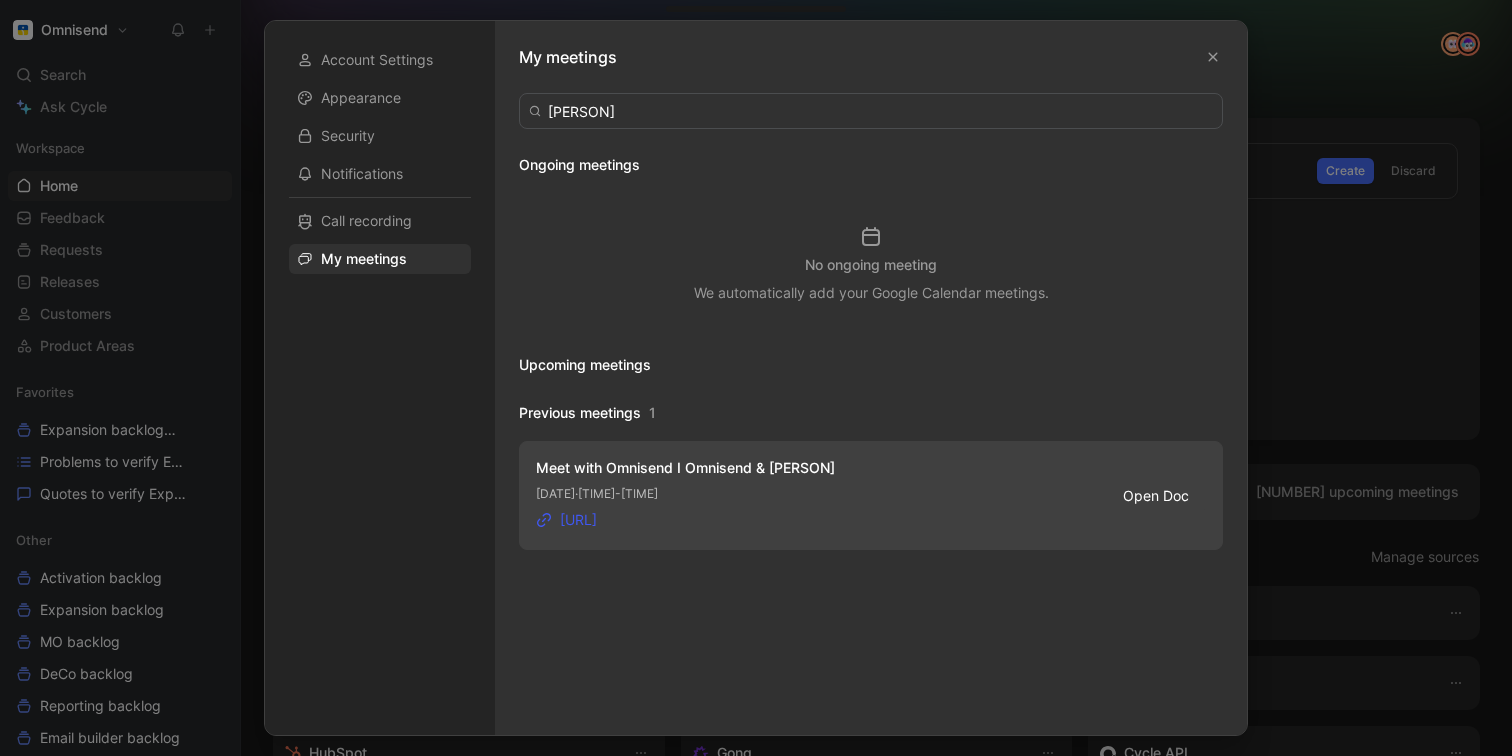 click on "[URL]" at bounding box center (566, 520) 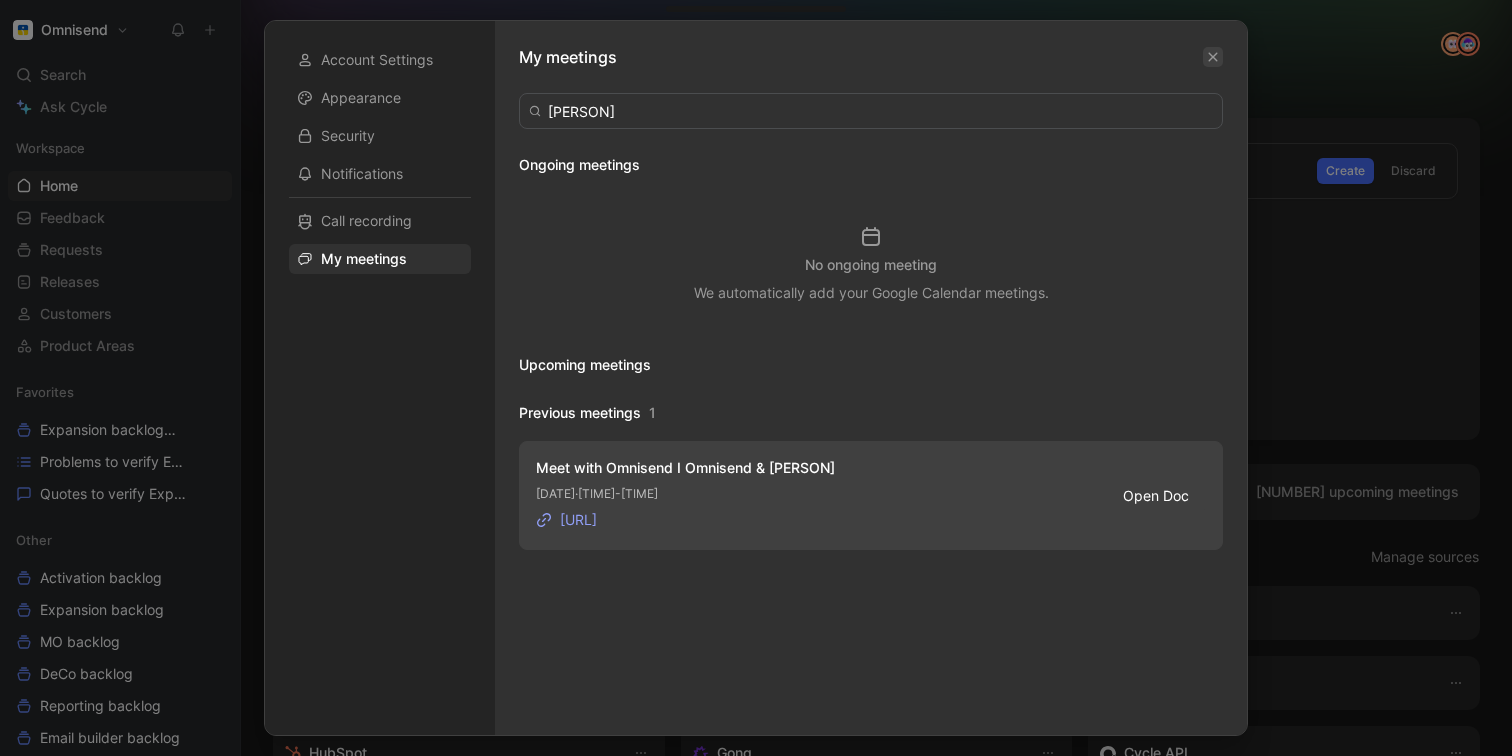 click 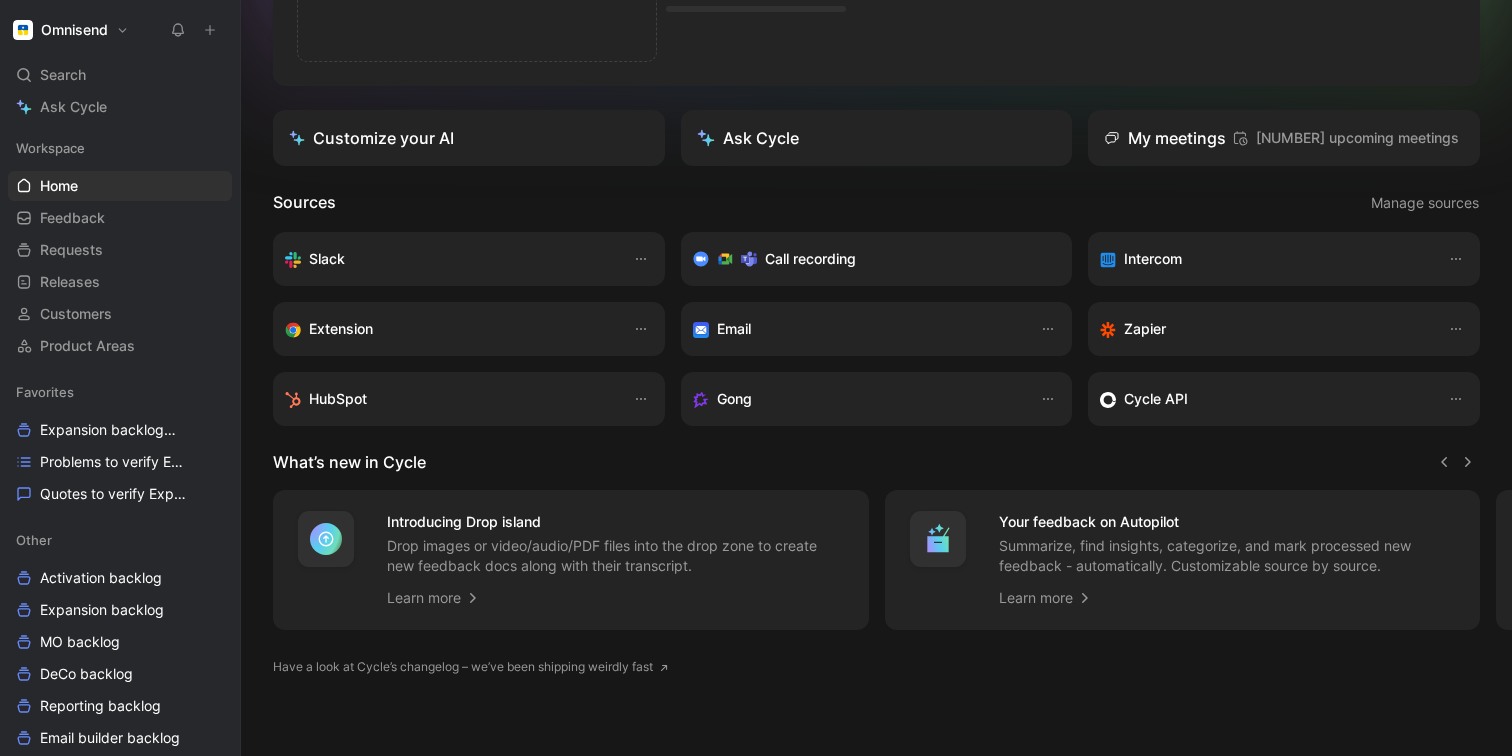 scroll, scrollTop: 356, scrollLeft: 0, axis: vertical 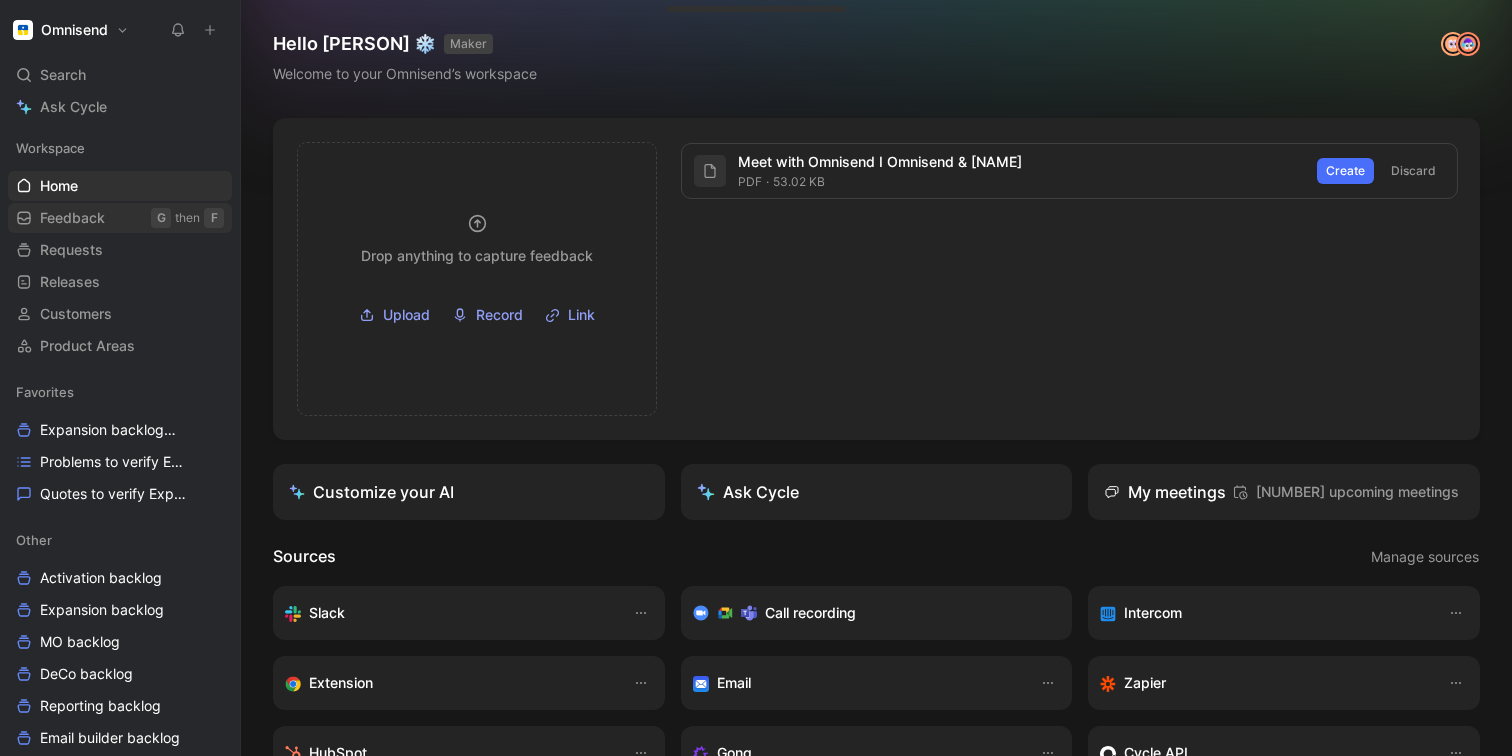 click on "Feedback" at bounding box center (72, 218) 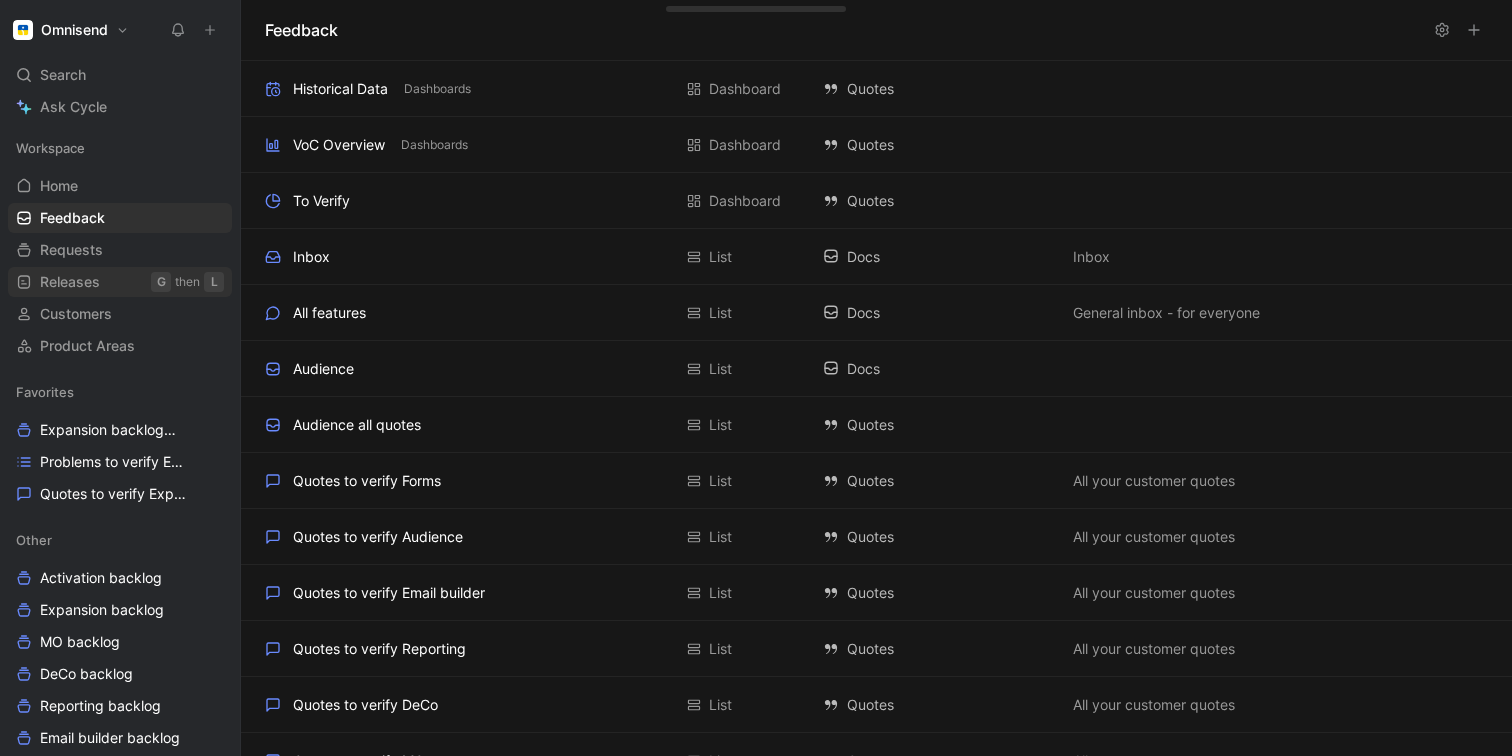 click on "Releases" at bounding box center (70, 282) 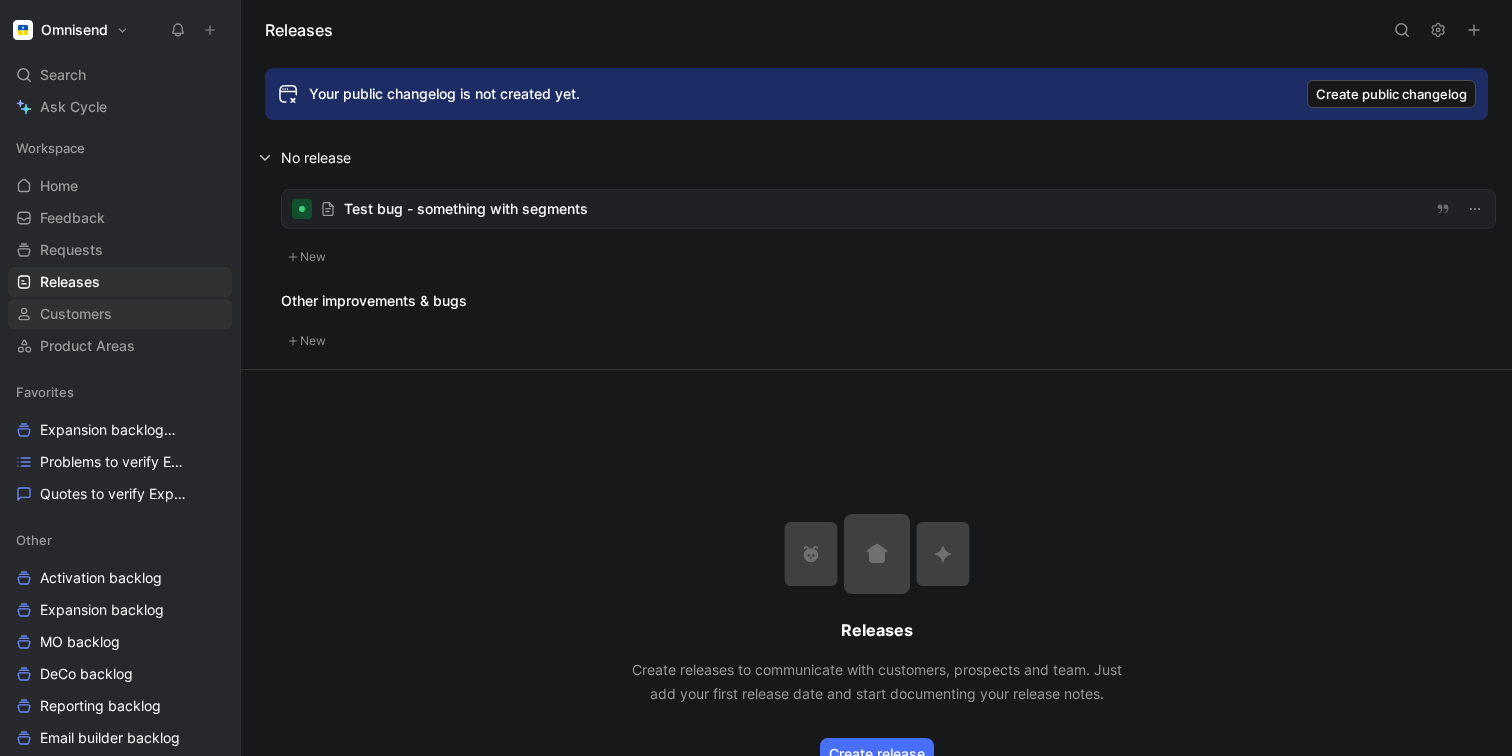 click on "Customers" at bounding box center [76, 314] 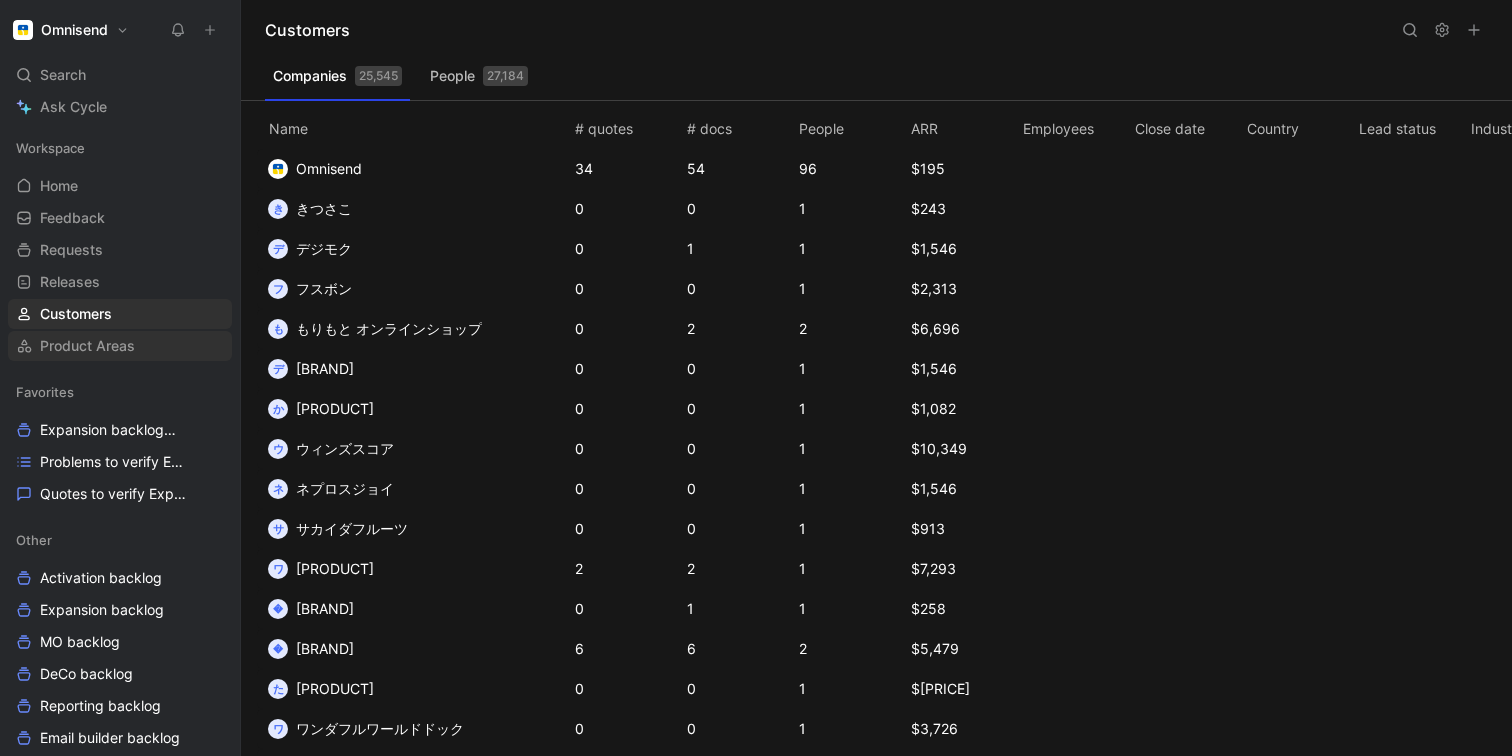 click on "Product Areas" at bounding box center [120, 346] 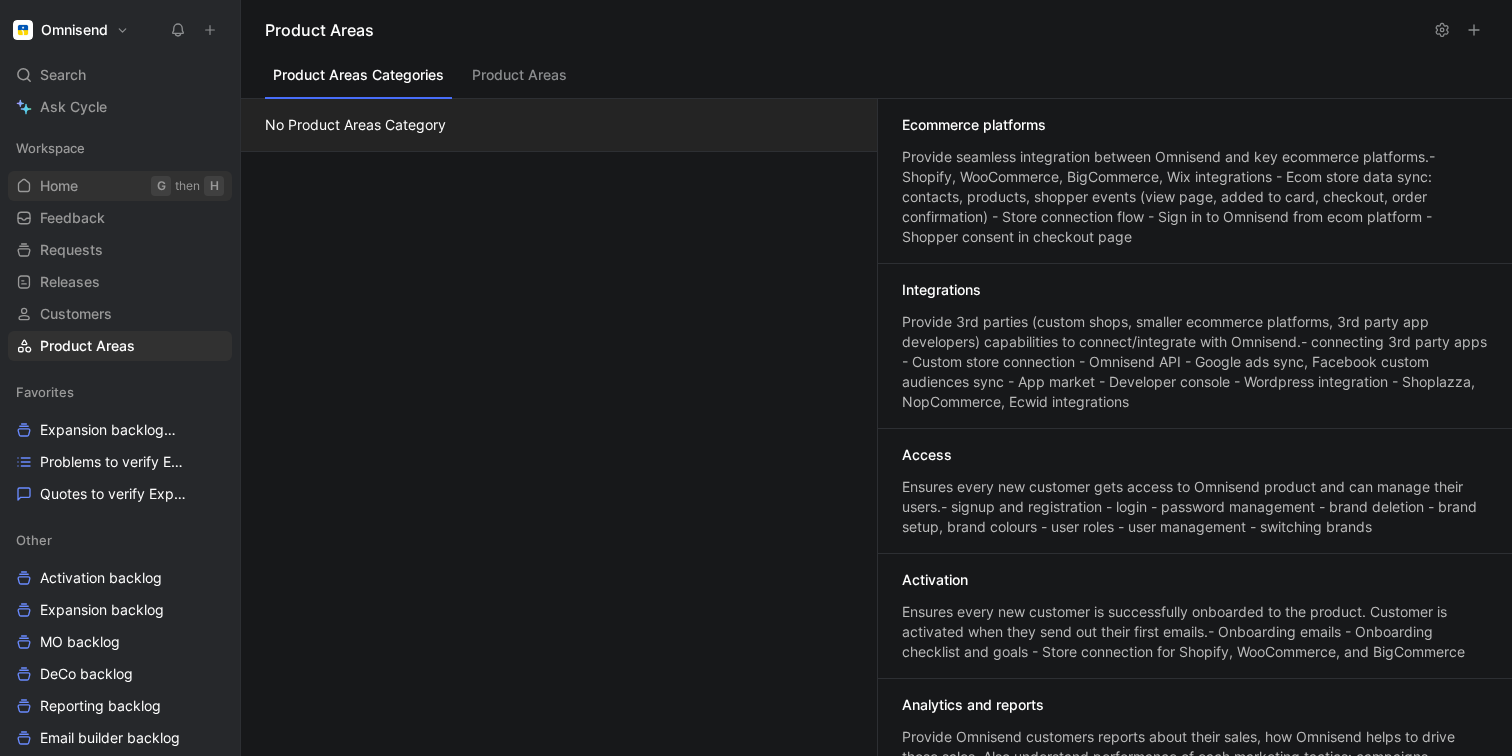click on "Home G then H" at bounding box center [120, 186] 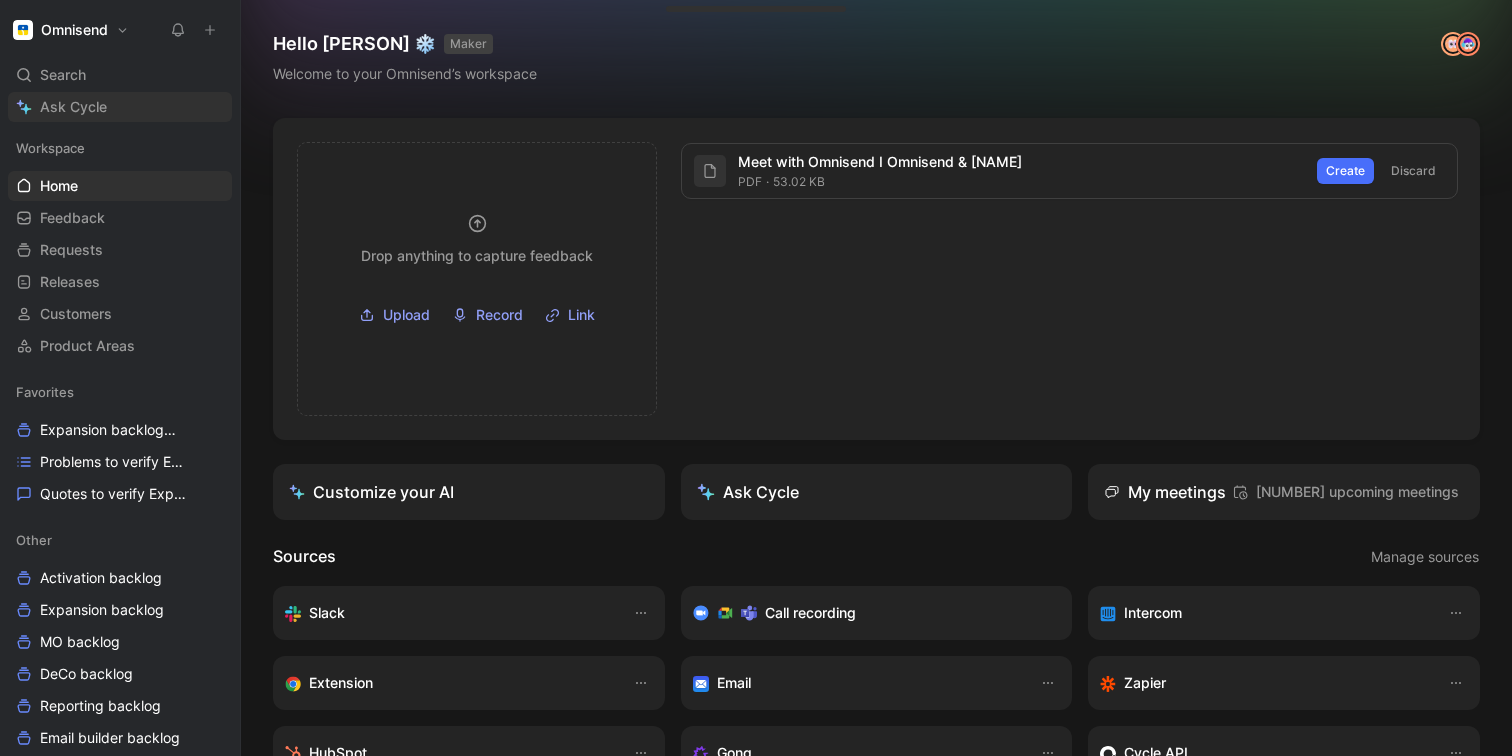 click on "Ask Cycle" at bounding box center (73, 107) 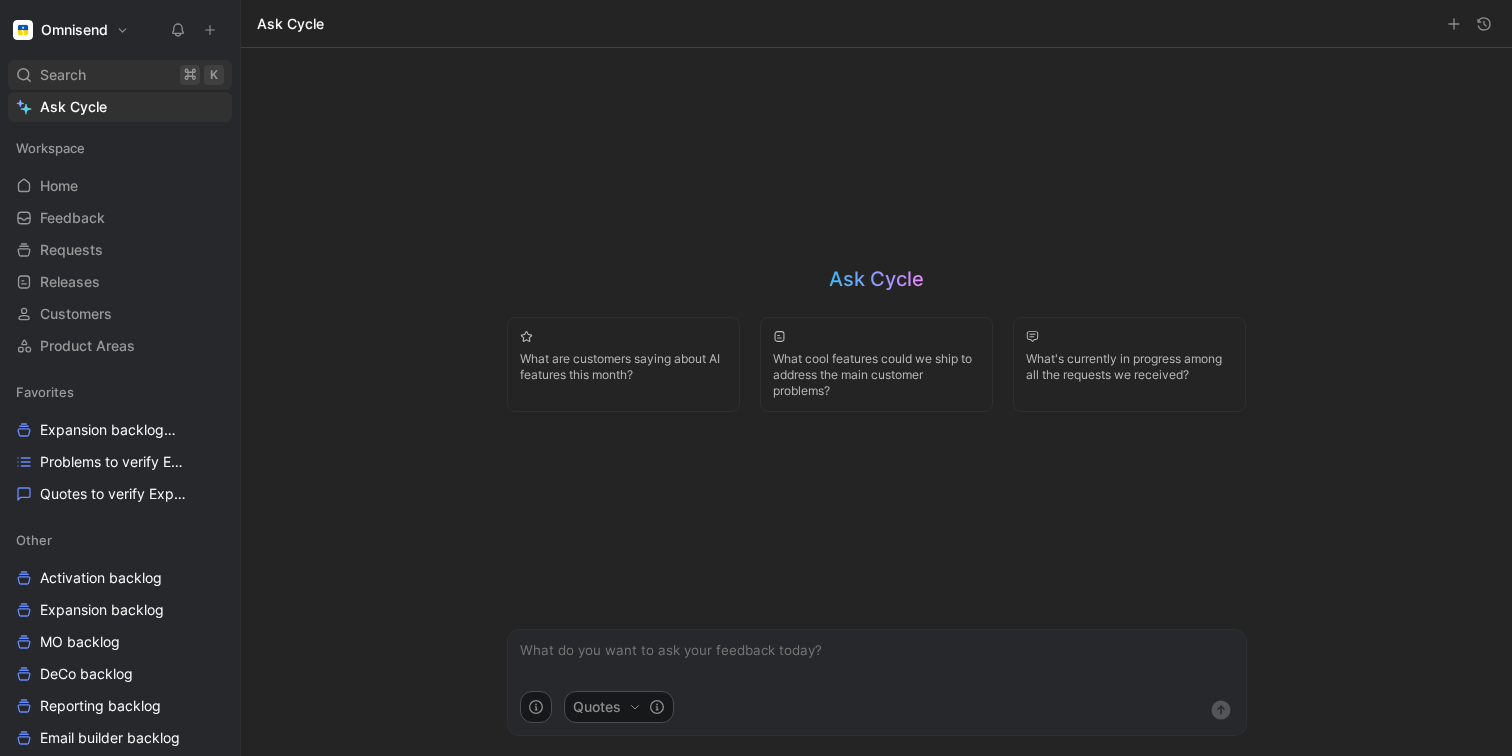 click on "Search" at bounding box center (63, 75) 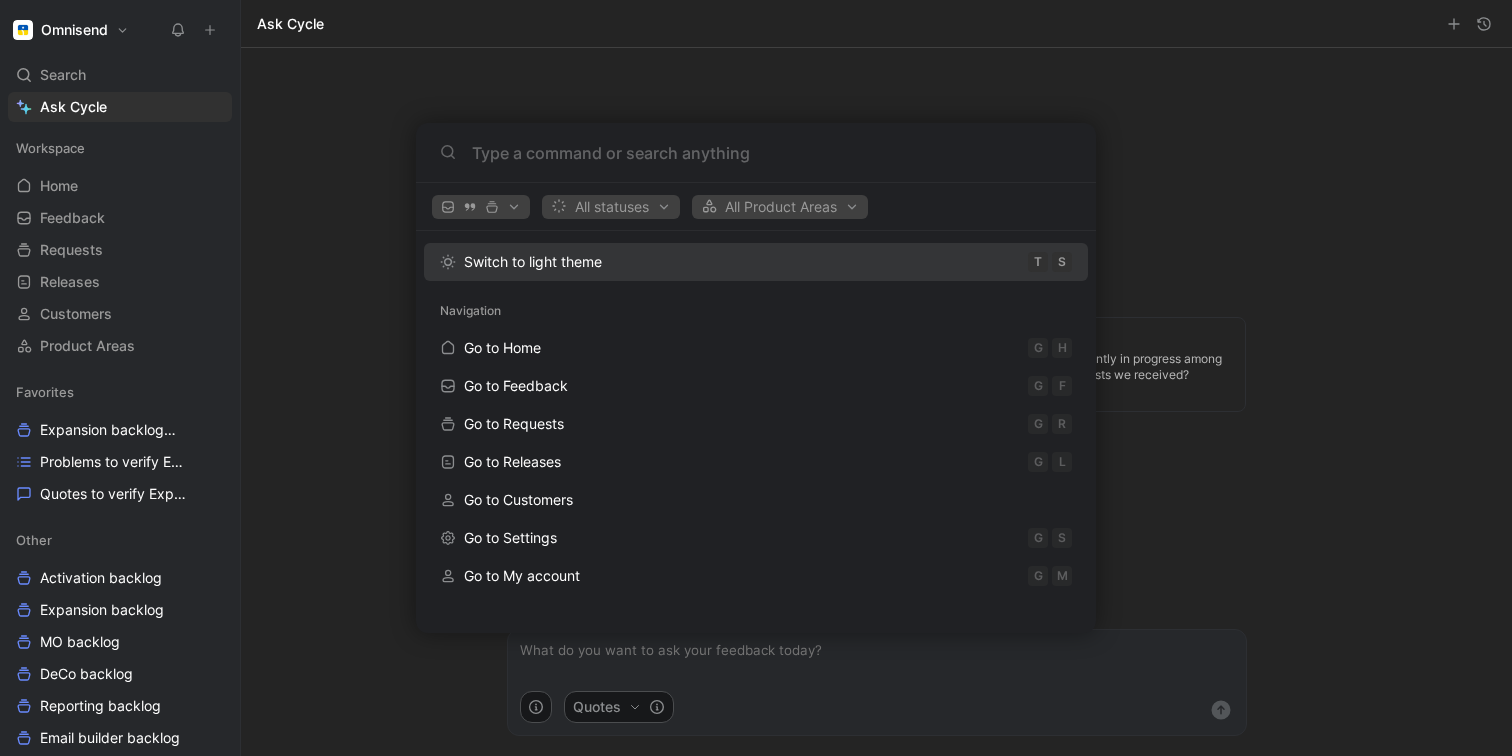 click on "Omnisend Search ⌘ K Ask Cycle Workspace Home G then H Feedback G then F Requests G then R Releases G then L Customers Product Areas Favorites Expansion backlog Other Problems to verify Expansion Quotes to verify Expansion Other Activation backlog Expansion backlog MO backlog DeCo backlog Reporting backlog Email builder backlog Forms backlog Audience - sorted Dashboards VoC Overview Historical Data Sanity
To pick up a draggable item, press the space bar.
While dragging, use the arrow keys to move the item.
Press space again to drop the item in its new position, or press escape to cancel.
Introducing Changelog Enable now Help center Invite member Ask Cycle Ask Cycle What are customers saying about AI features this month? What cool features could we ship to address the main customer problems? What's currently in progress among all the requests we received? Quotes Dismiss popup All statuses All   Product Areas Switch to light theme T S Navigation Go to Home G H Go to Feedback G F G R" at bounding box center (756, 378) 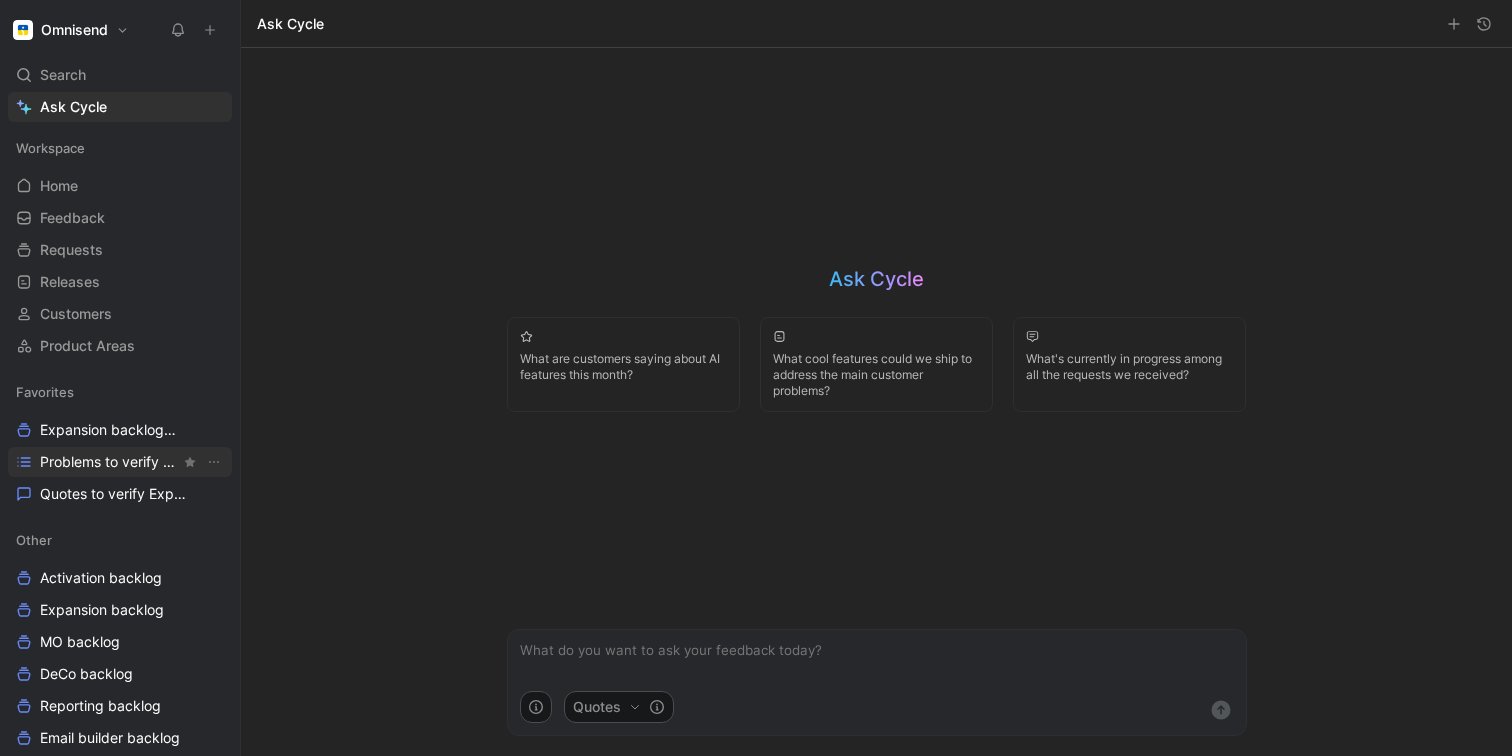 click on "Problems to verify Expansion" at bounding box center (120, 462) 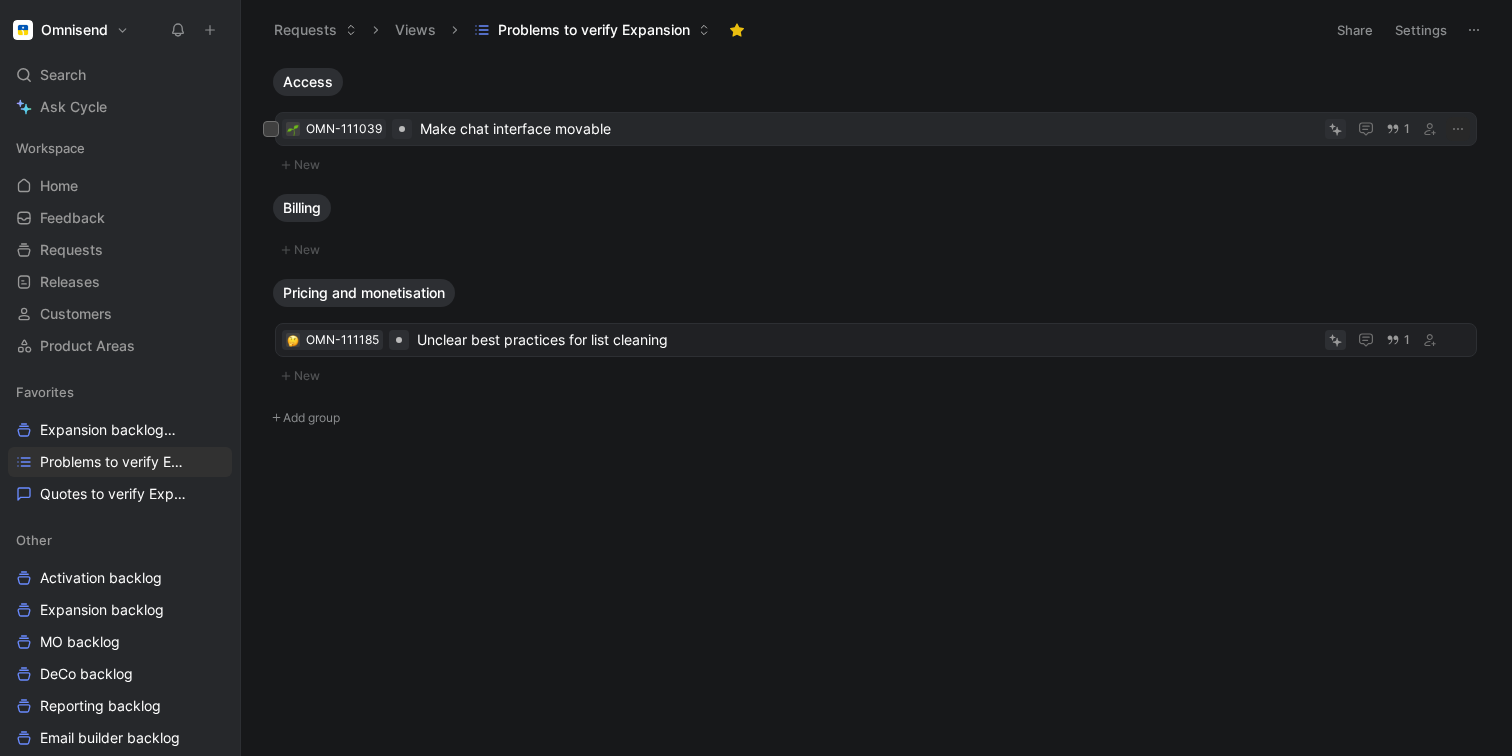 click on "Make chat interface movable" at bounding box center (868, 129) 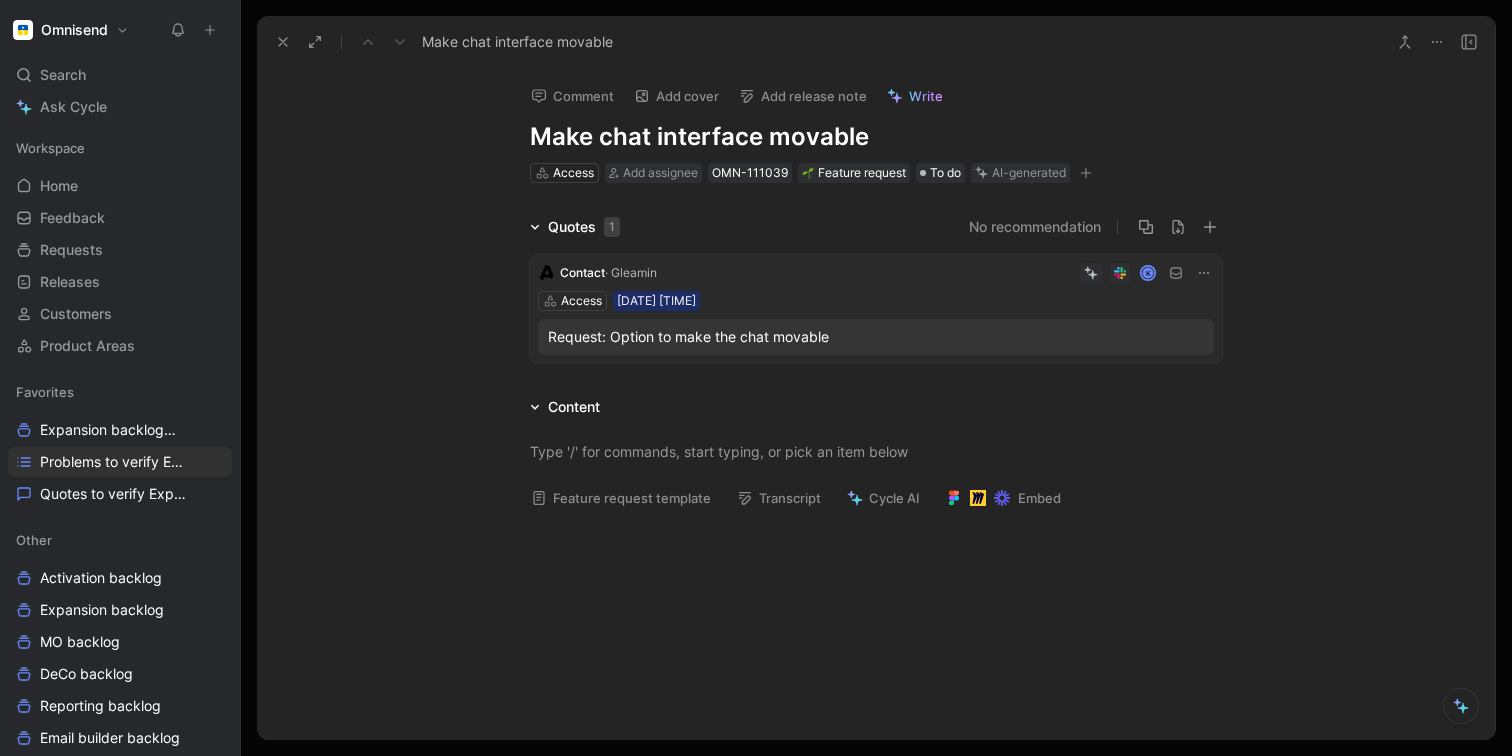 drag, startPoint x: 529, startPoint y: 137, endPoint x: 807, endPoint y: 114, distance: 278.94983 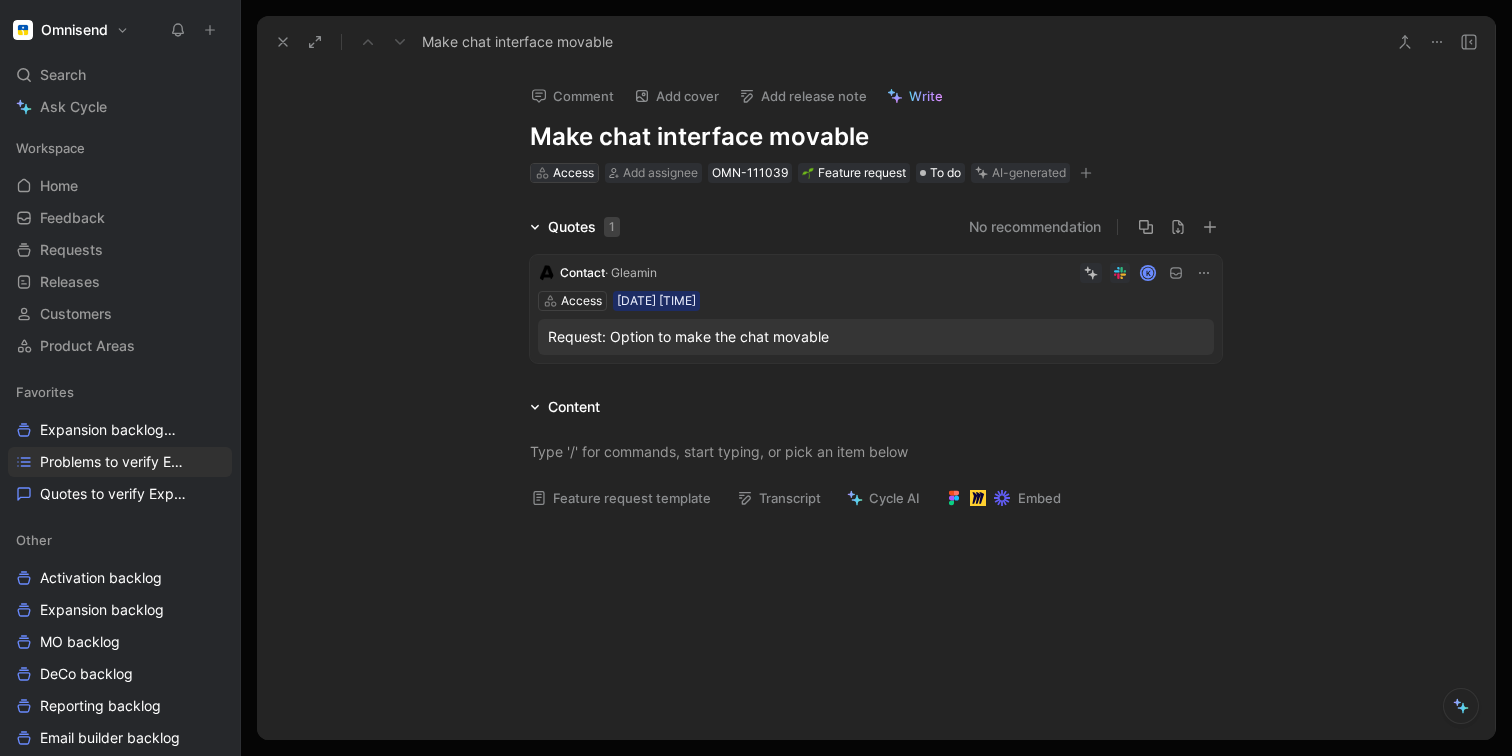 click on "Access" at bounding box center [573, 173] 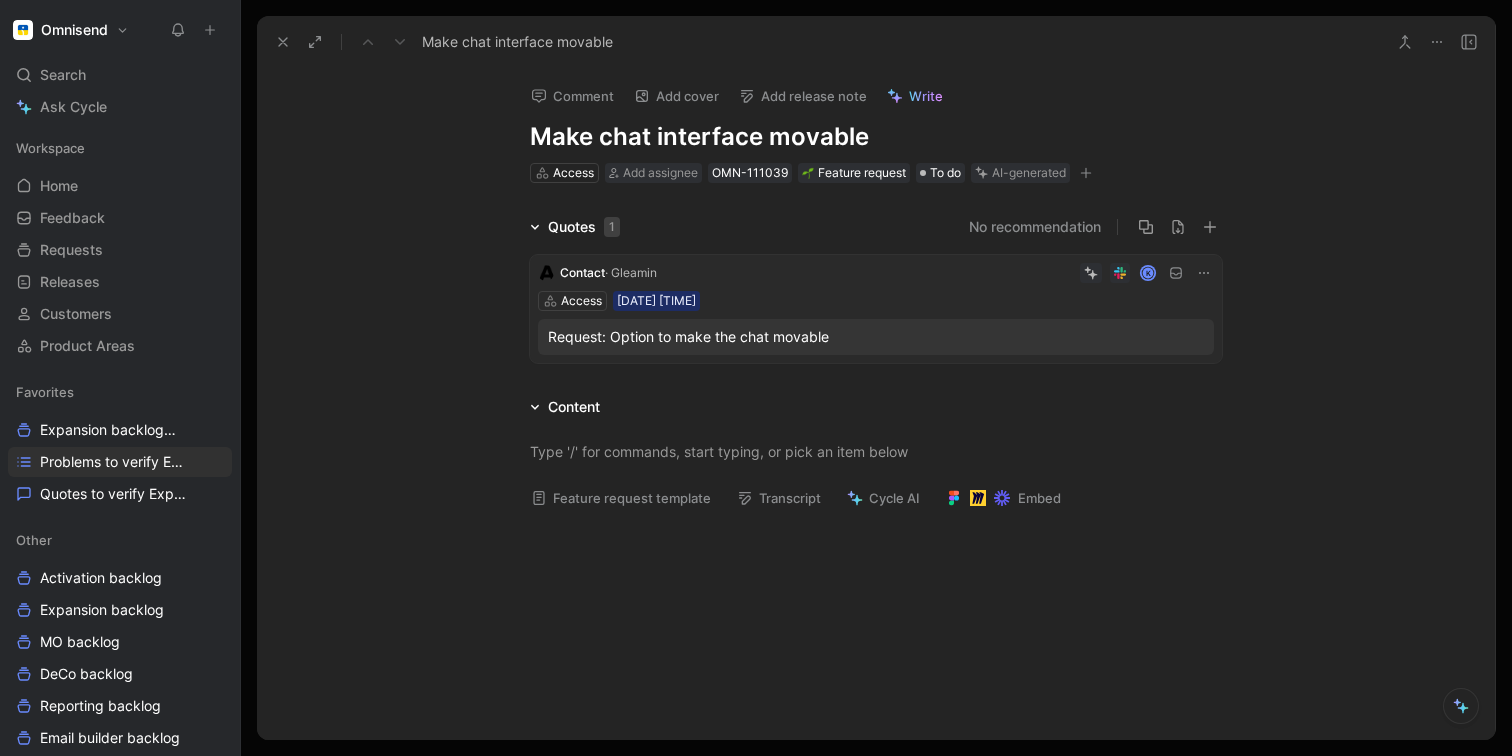 scroll, scrollTop: 8, scrollLeft: 0, axis: vertical 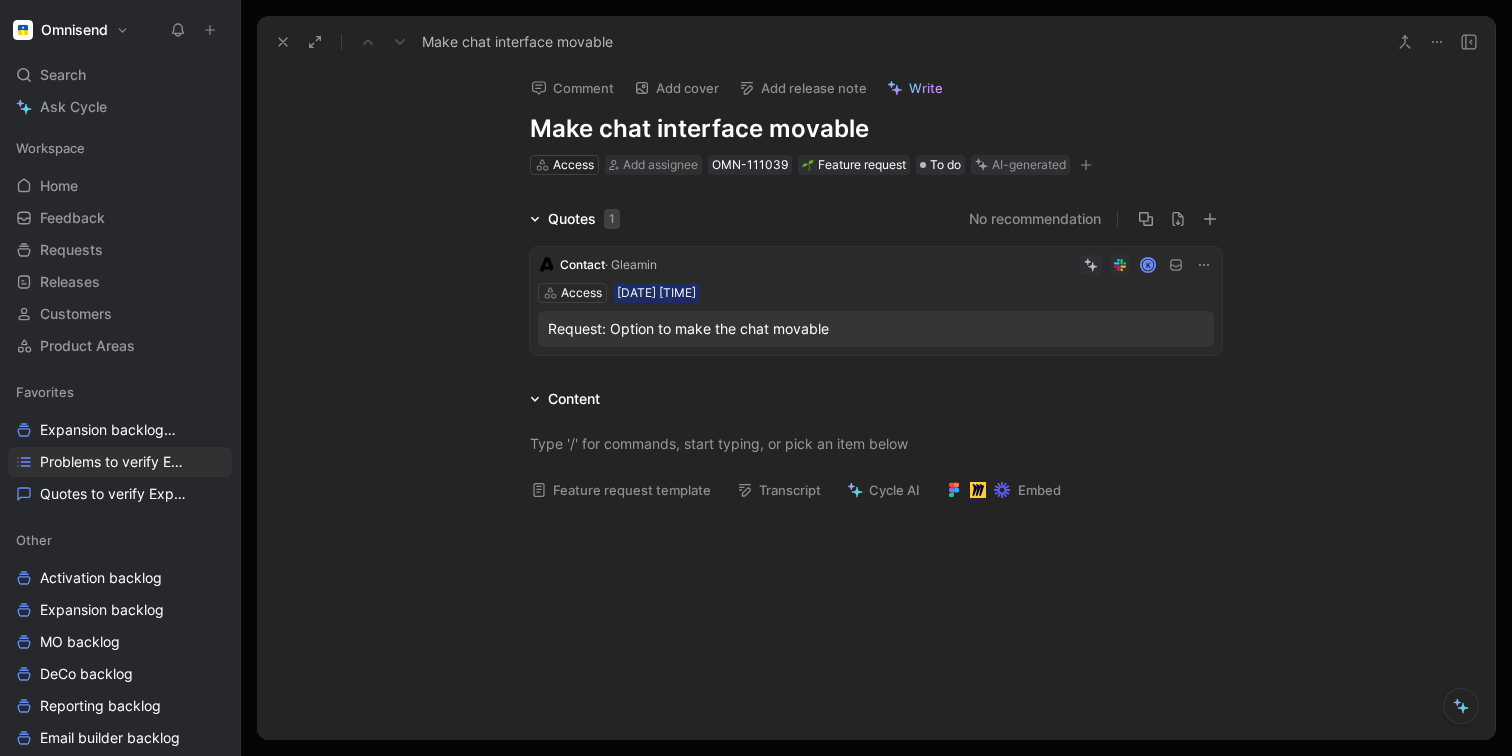 click 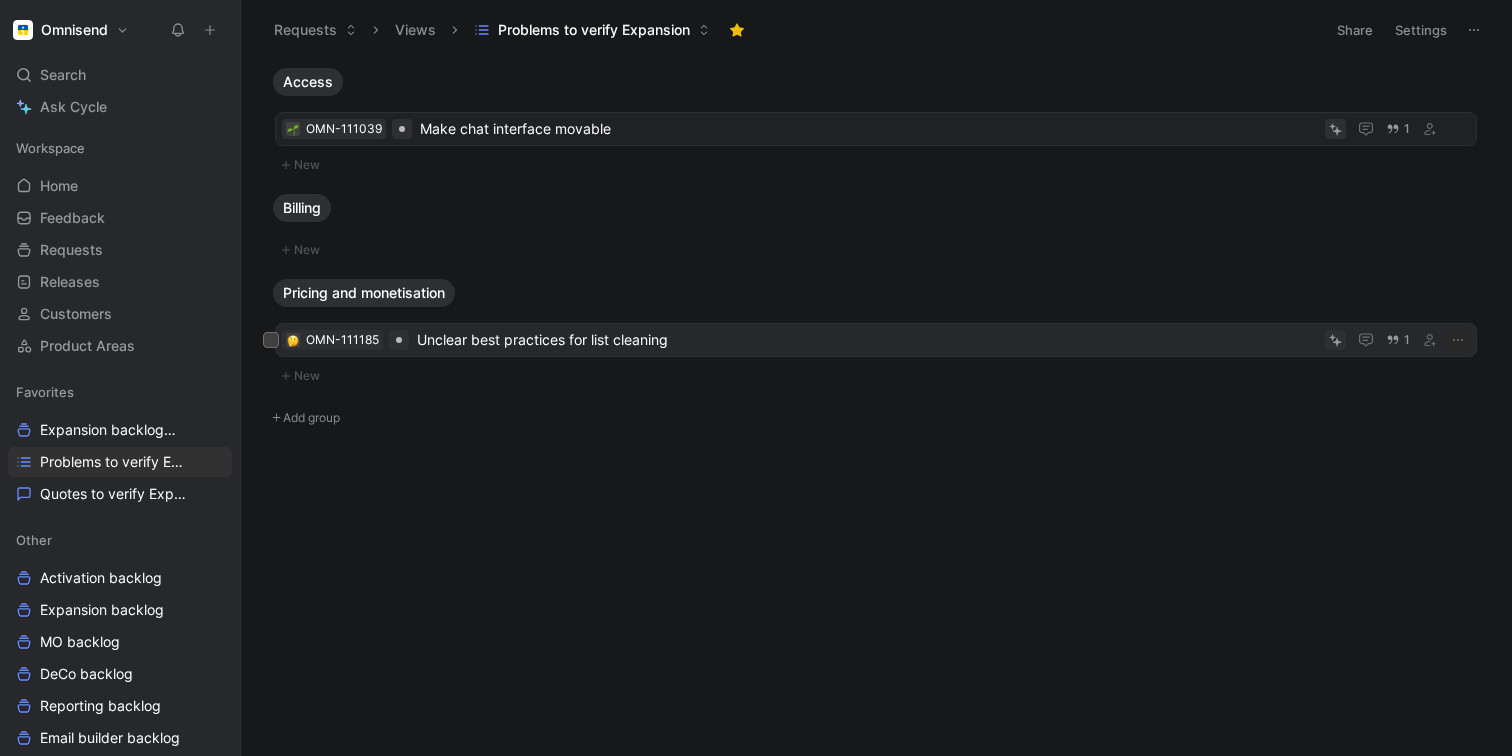 click on "Unclear best practices for list cleaning" at bounding box center (867, 340) 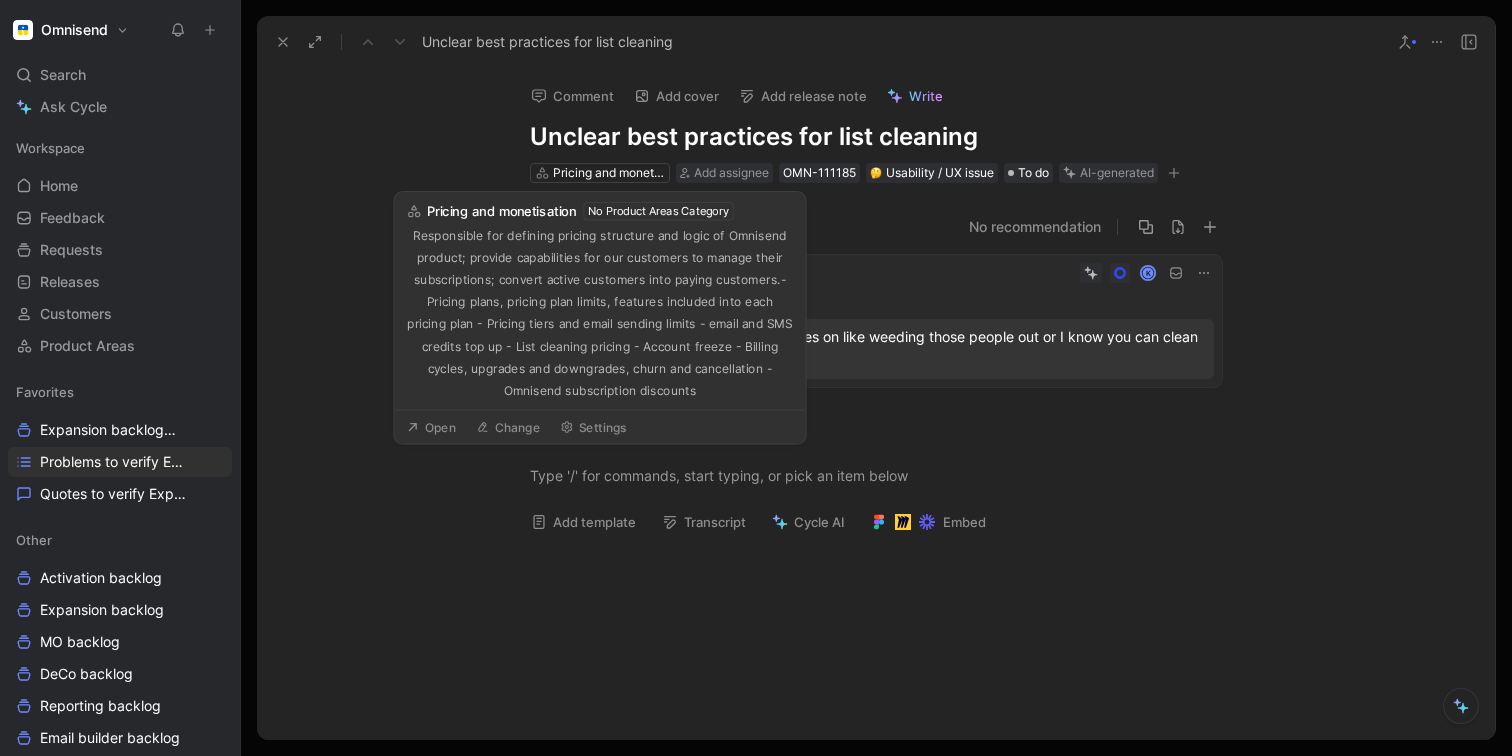 click at bounding box center [876, 662] 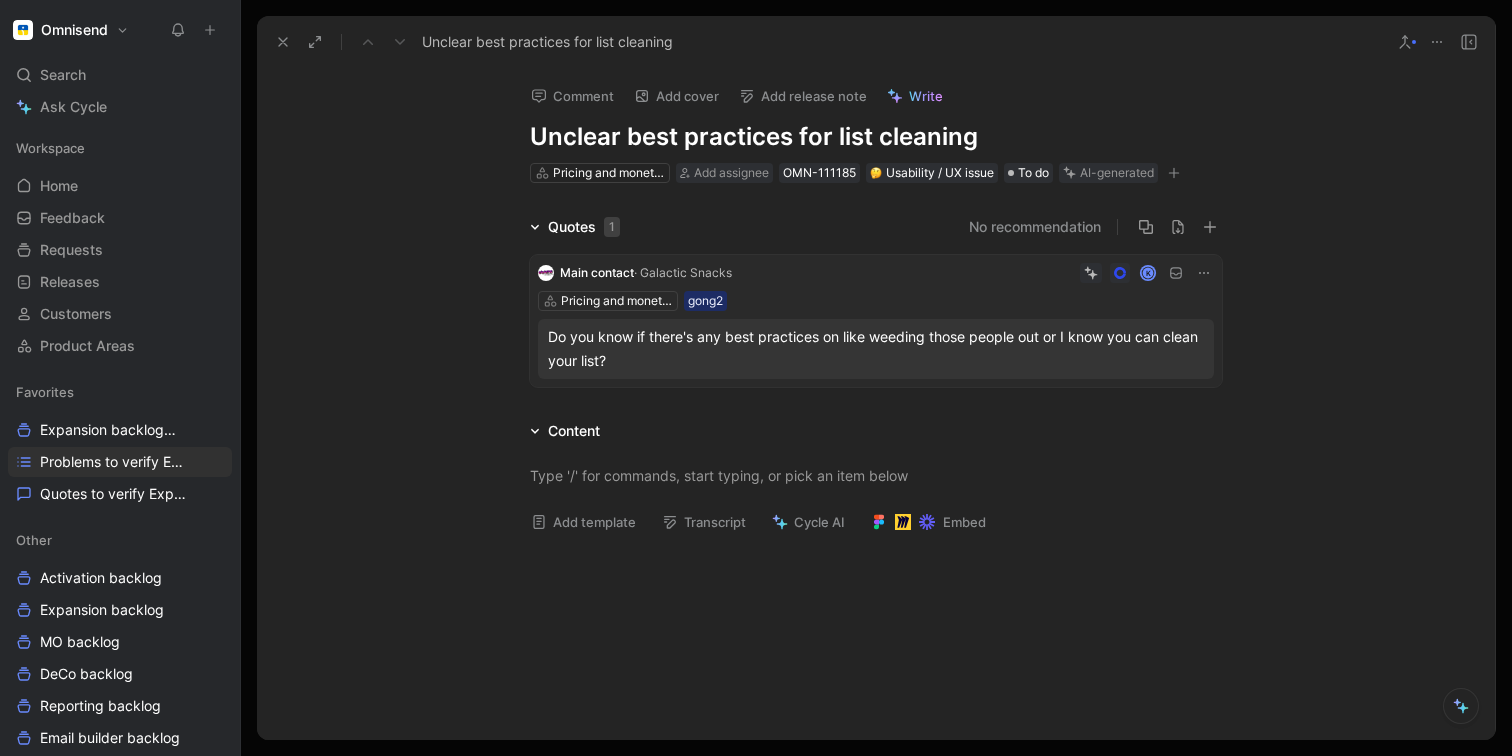 click on "Quotes 1 No recommendation" at bounding box center (876, 227) 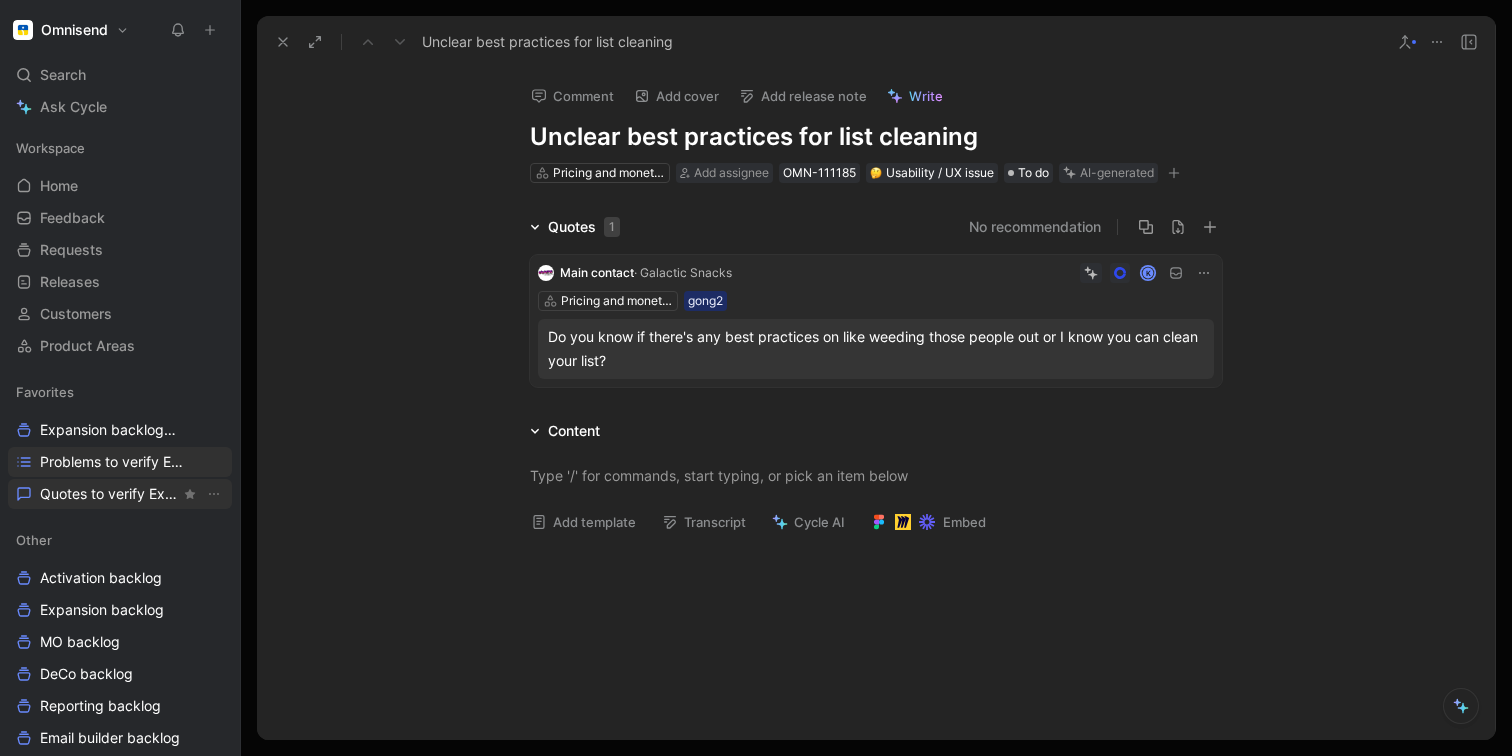 click on "Quotes to verify Expansion" at bounding box center (110, 494) 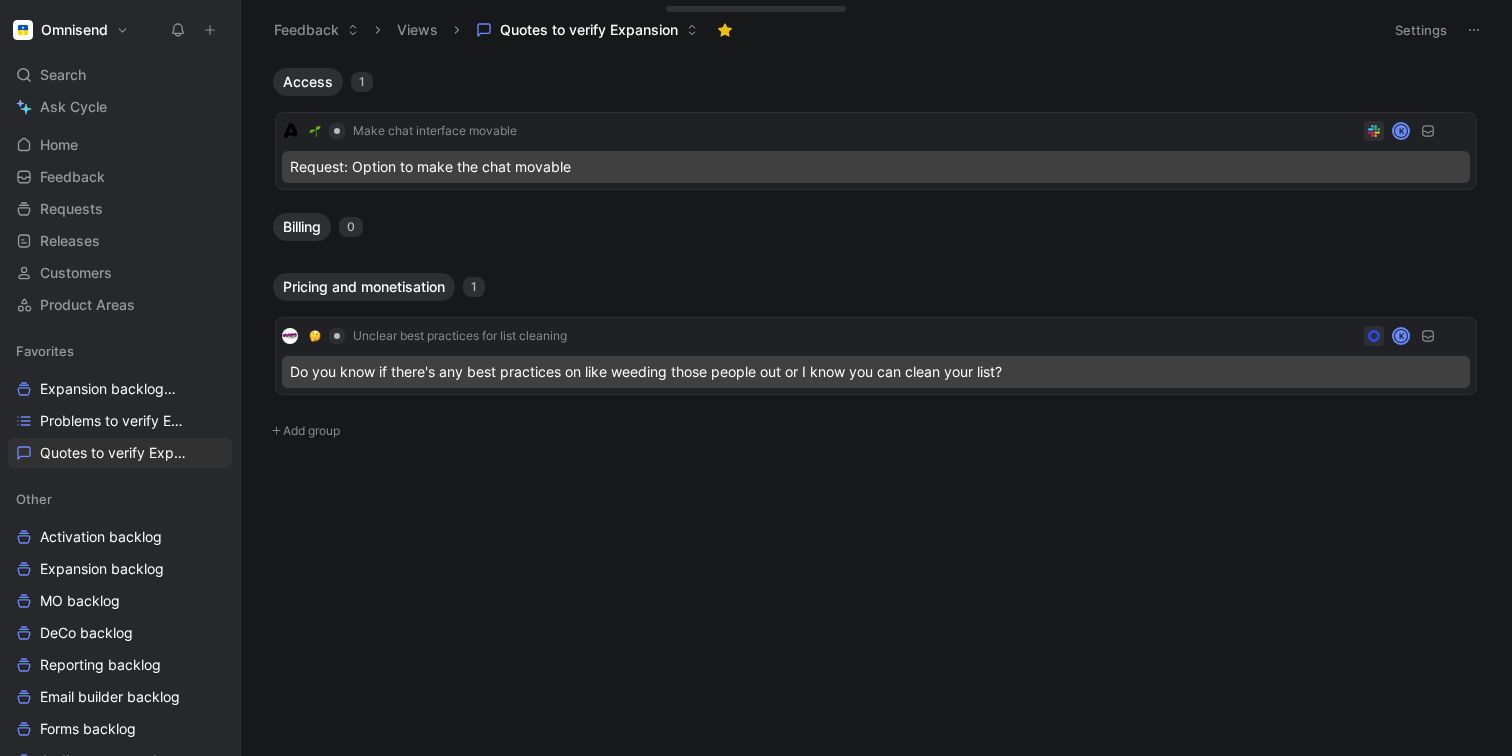 scroll, scrollTop: 0, scrollLeft: 0, axis: both 